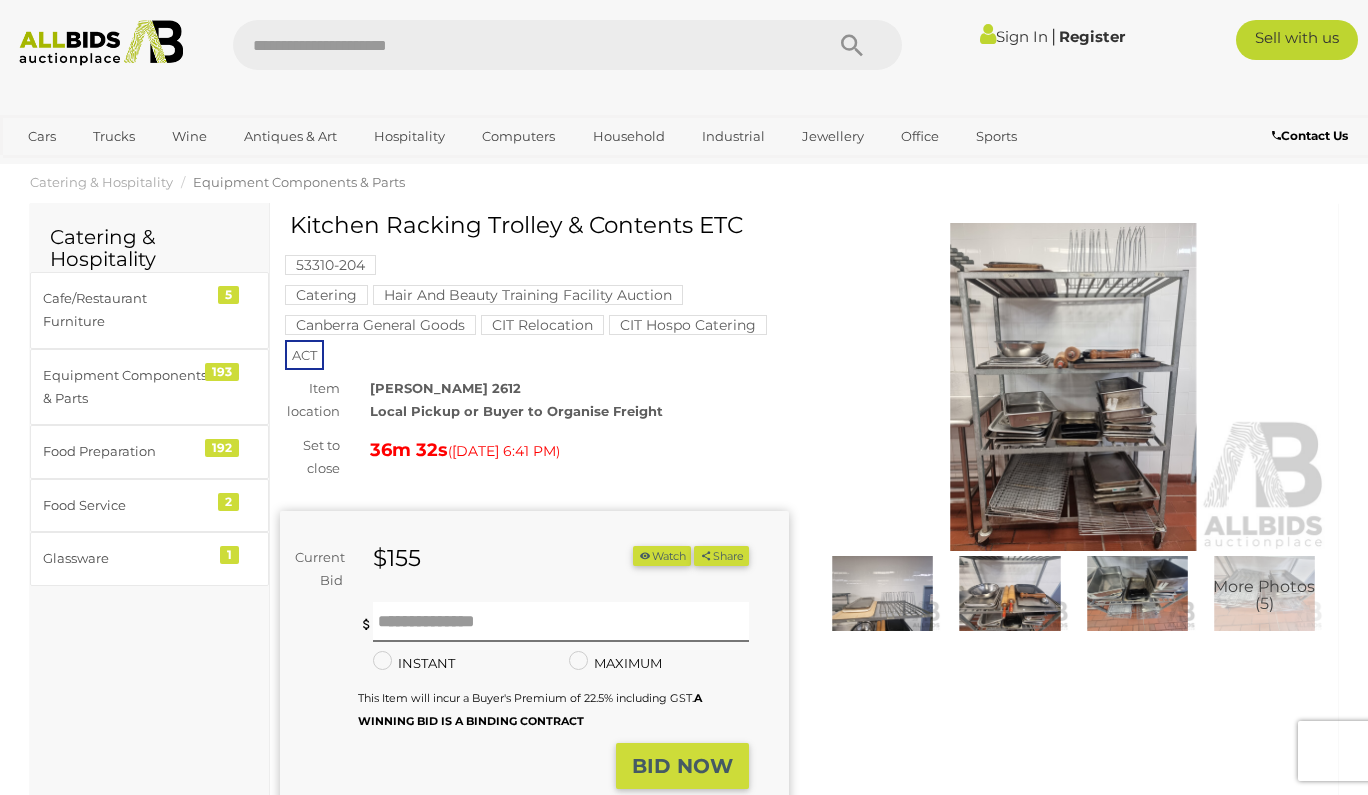 scroll, scrollTop: 27, scrollLeft: 0, axis: vertical 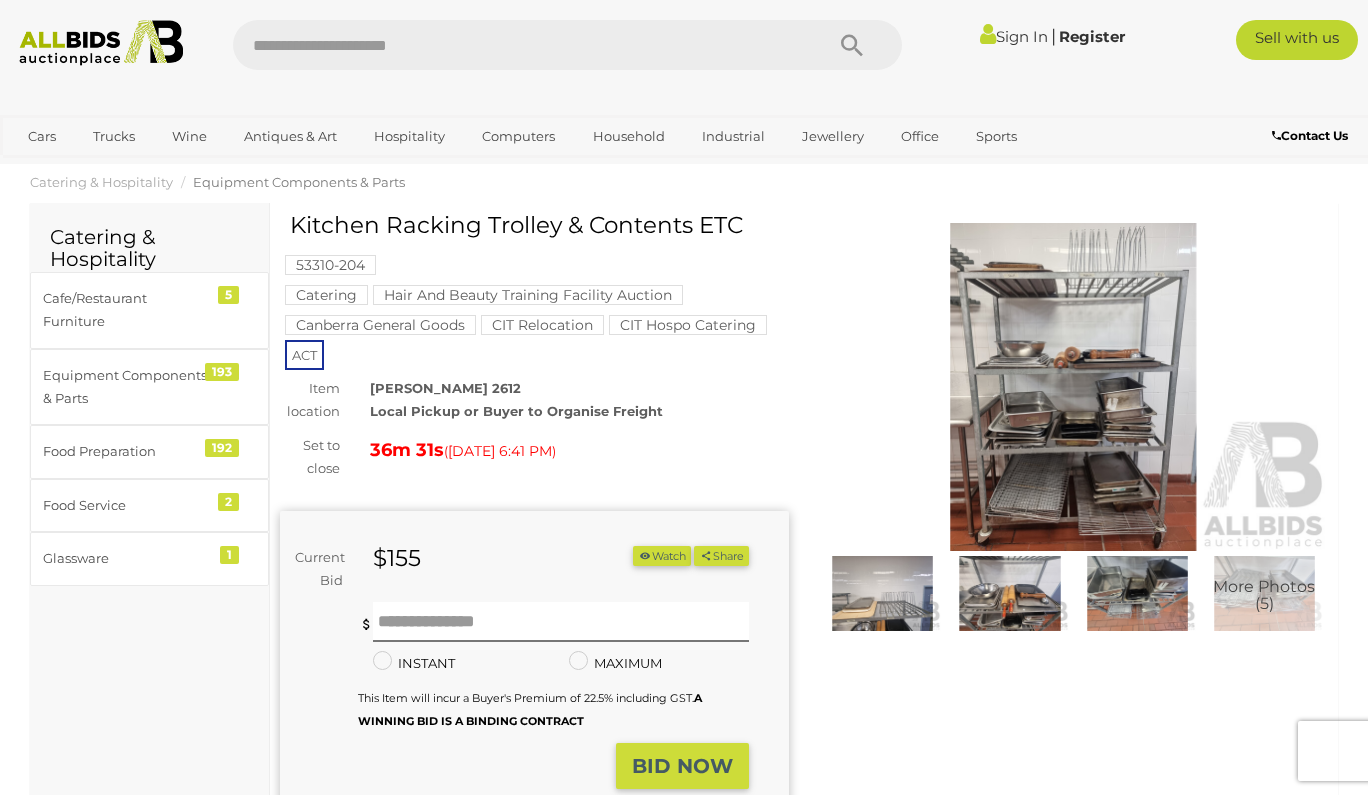 click at bounding box center [1073, 387] 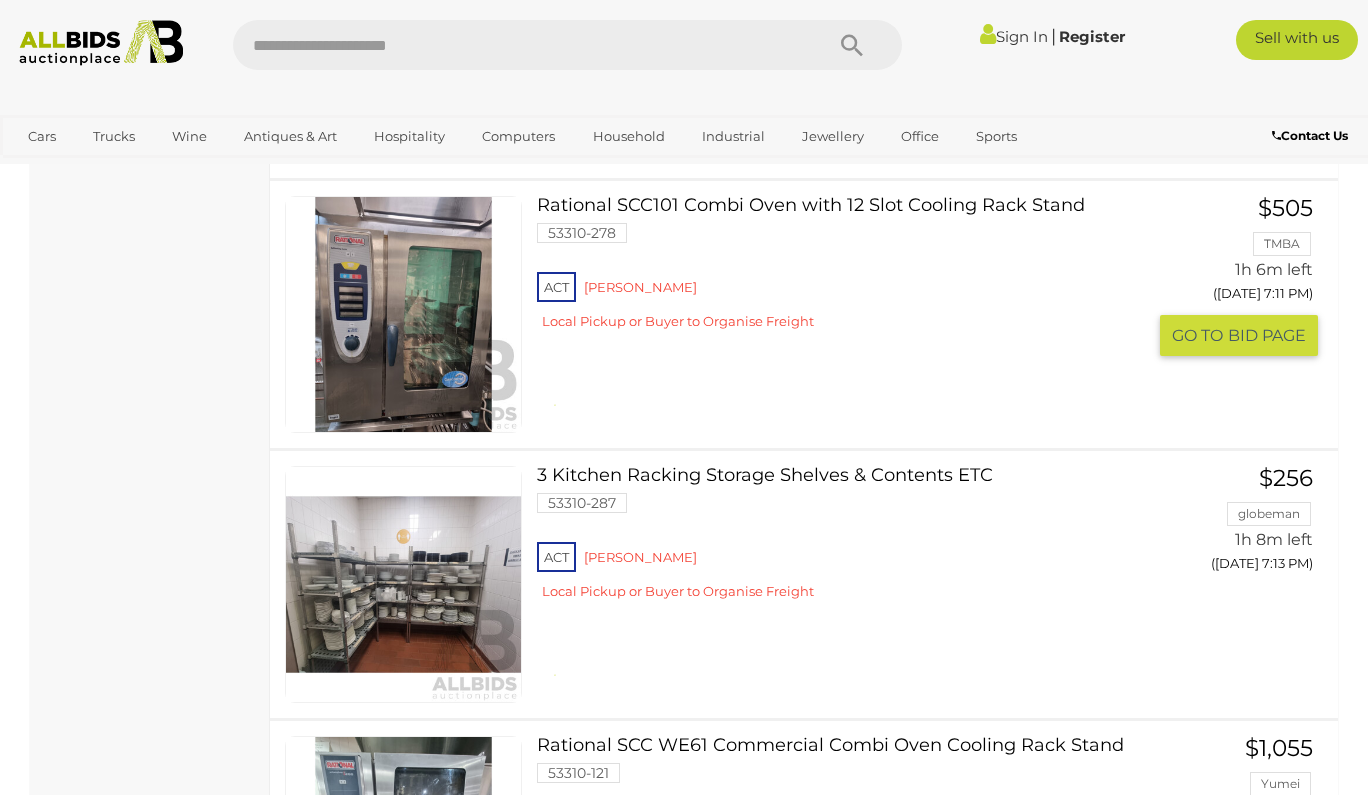 scroll, scrollTop: 4987, scrollLeft: 0, axis: vertical 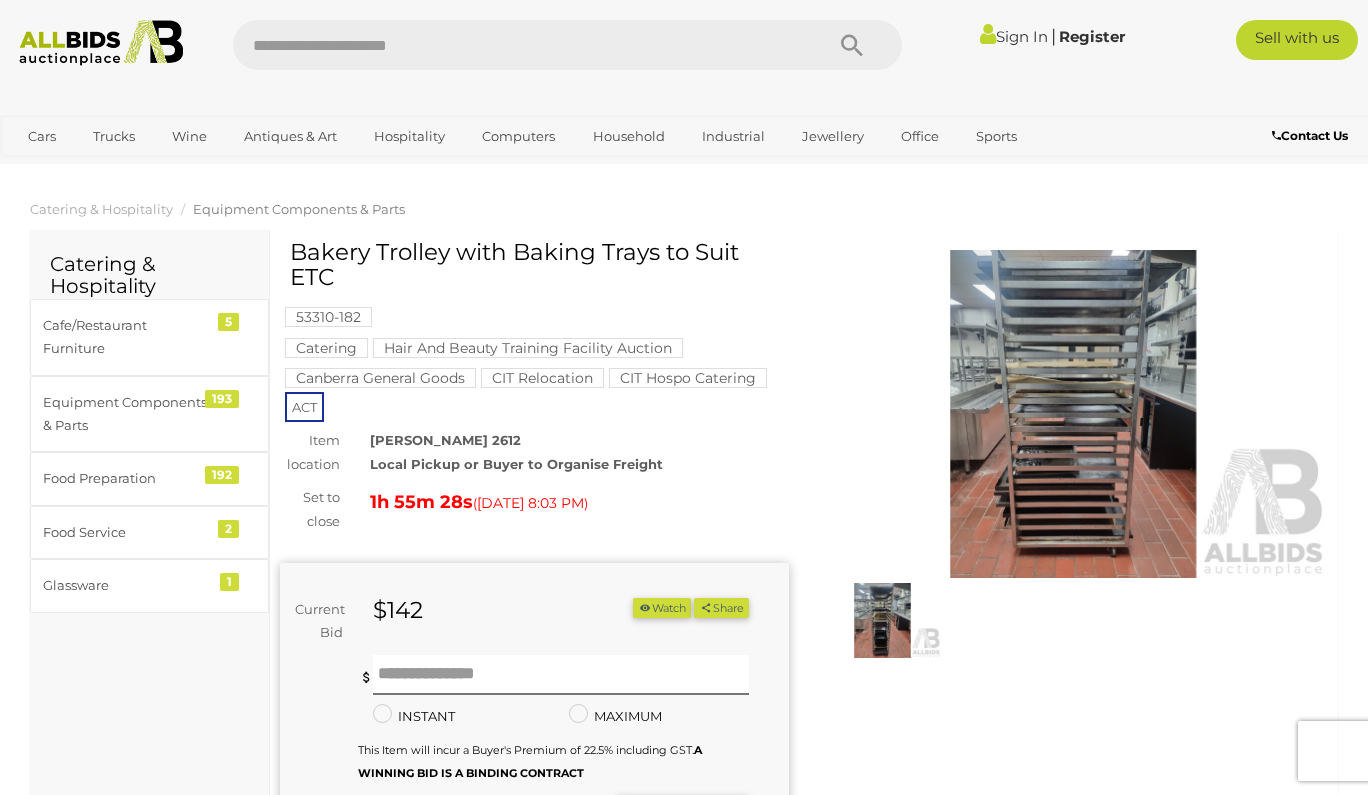 click on "Bakery Trolley with Baking Trays to Suit ETC" at bounding box center [537, 265] 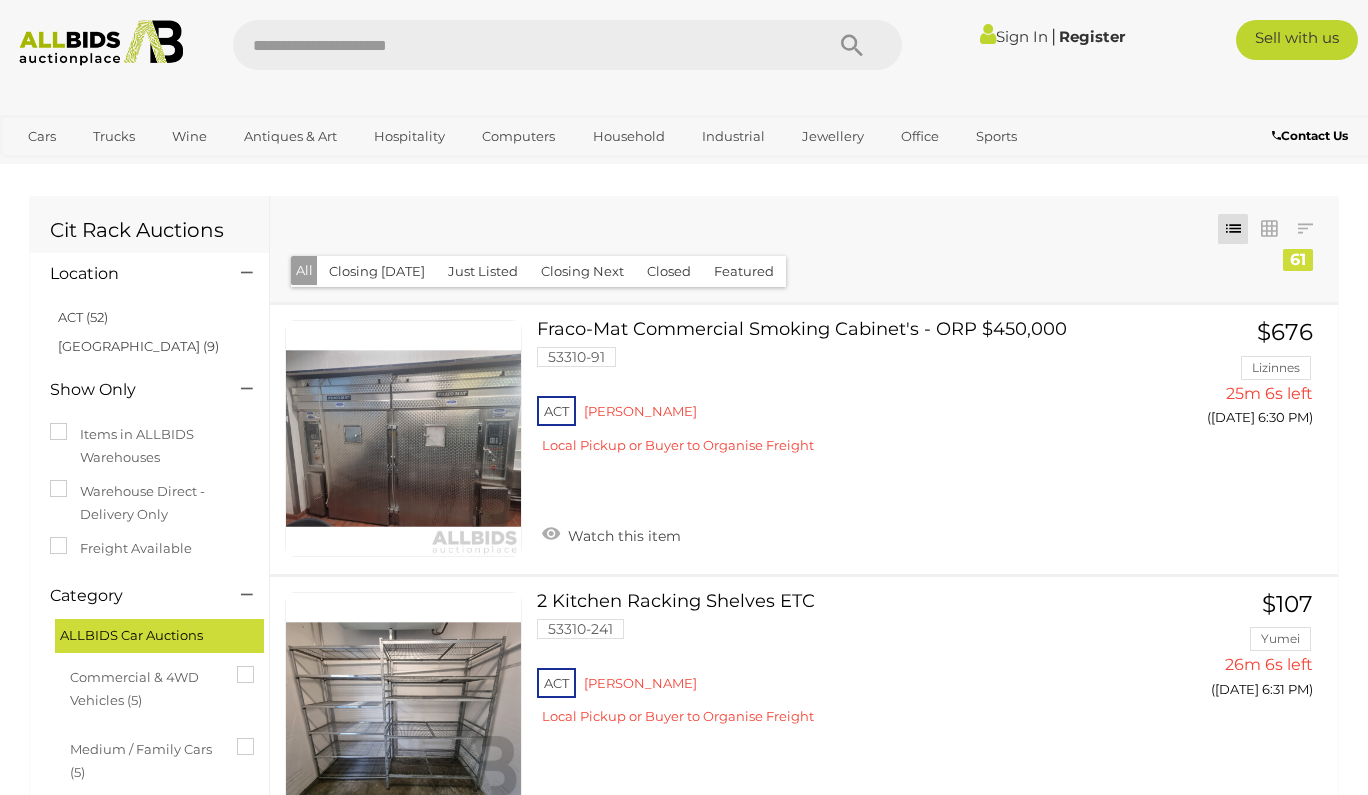 scroll, scrollTop: 0, scrollLeft: 0, axis: both 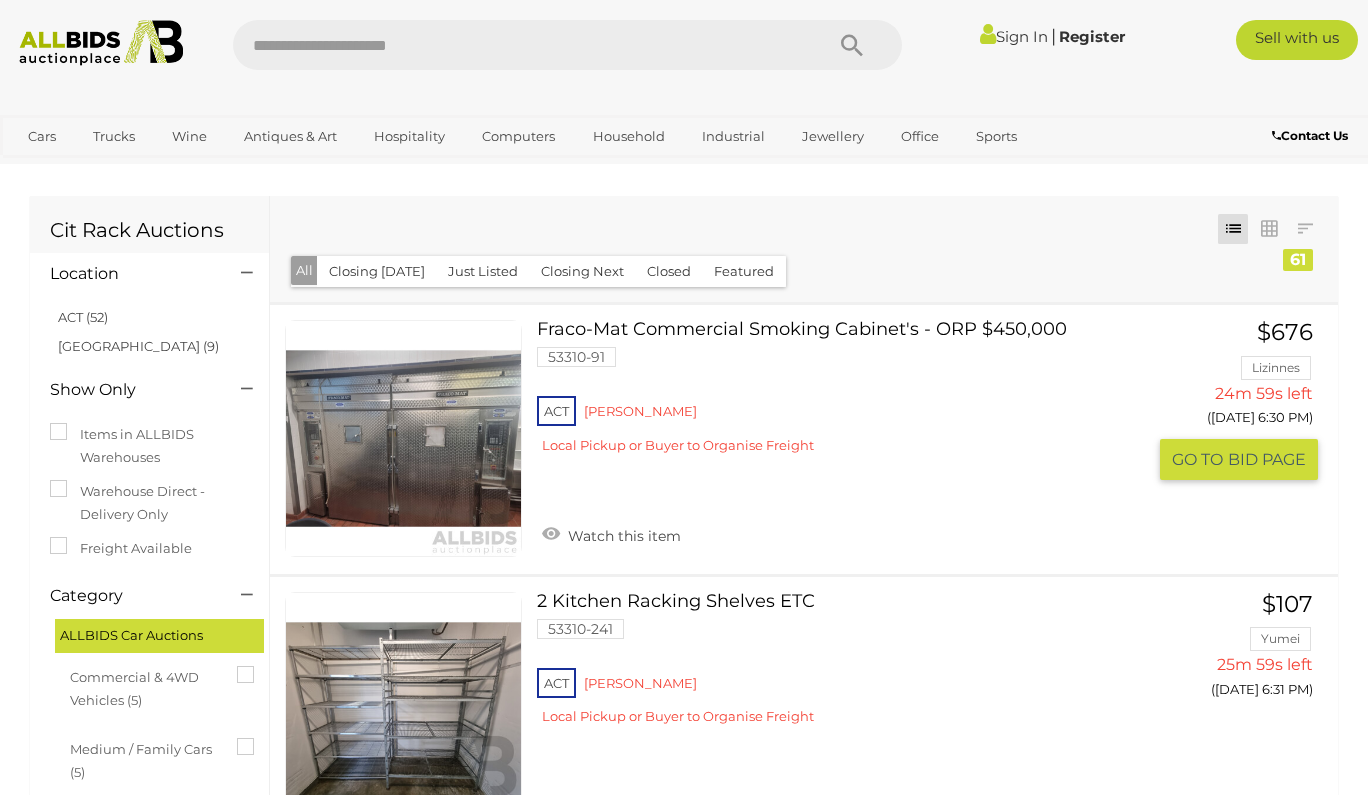 click on "Fraco-Mat Commercial Smoking Cabinet's - ORP $450,000
53310-91
ACT
Reid" at bounding box center (848, 394) 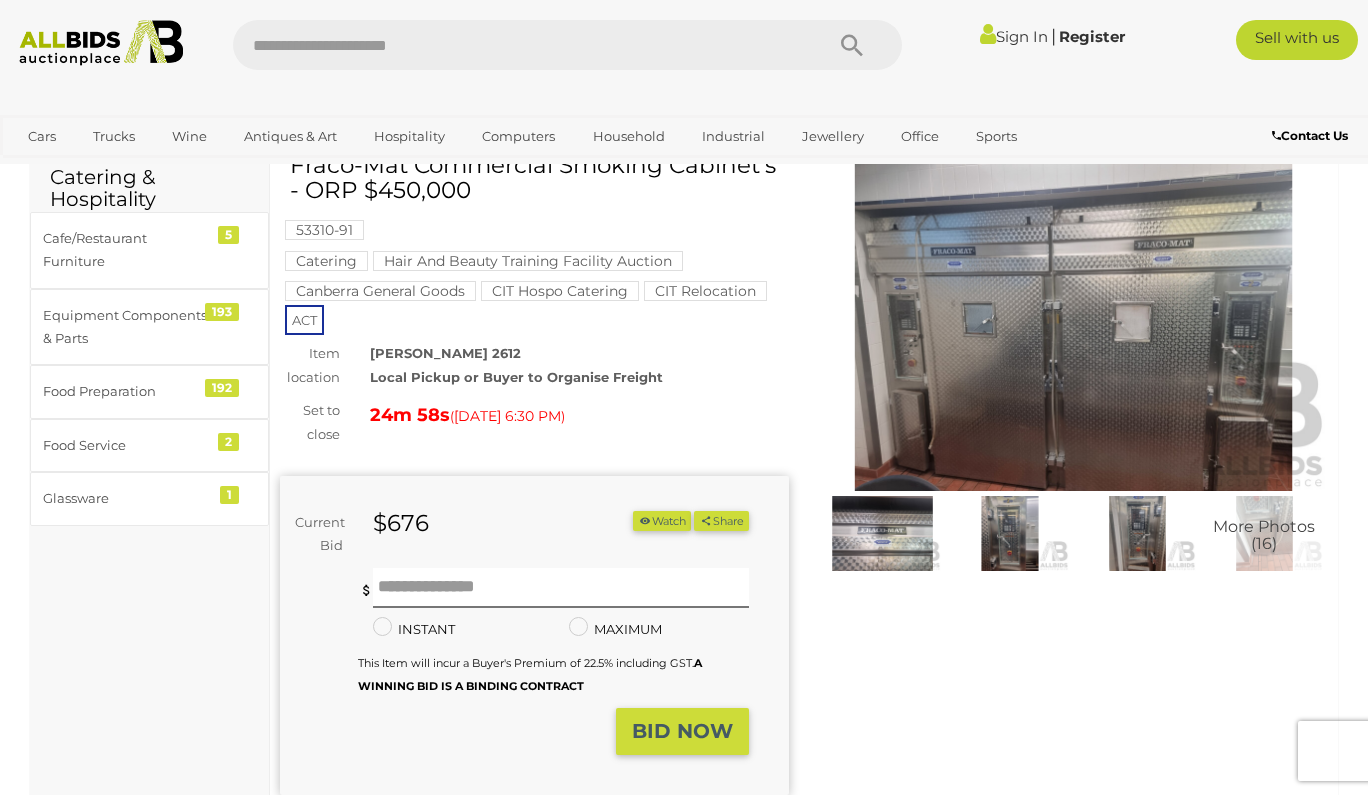 scroll, scrollTop: 88, scrollLeft: 0, axis: vertical 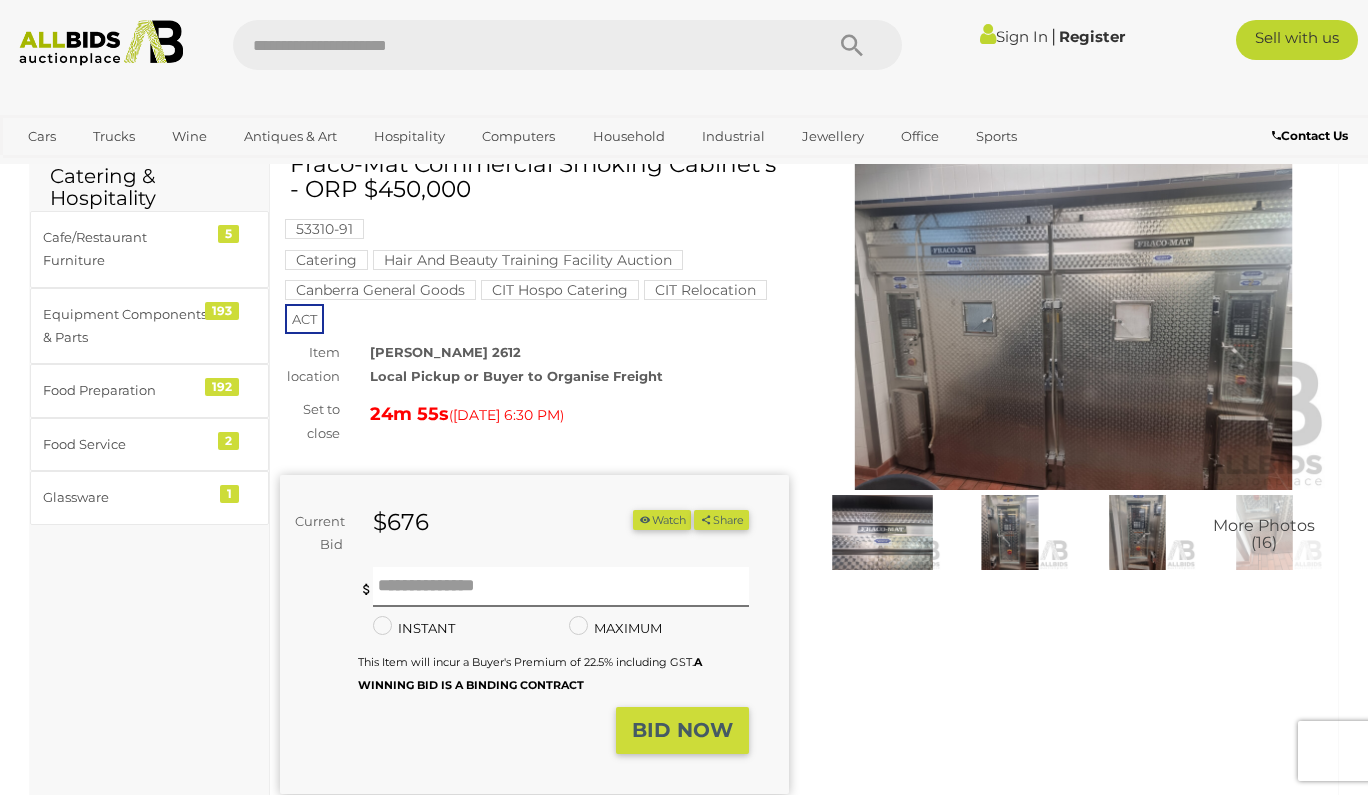 click at bounding box center [1009, 533] 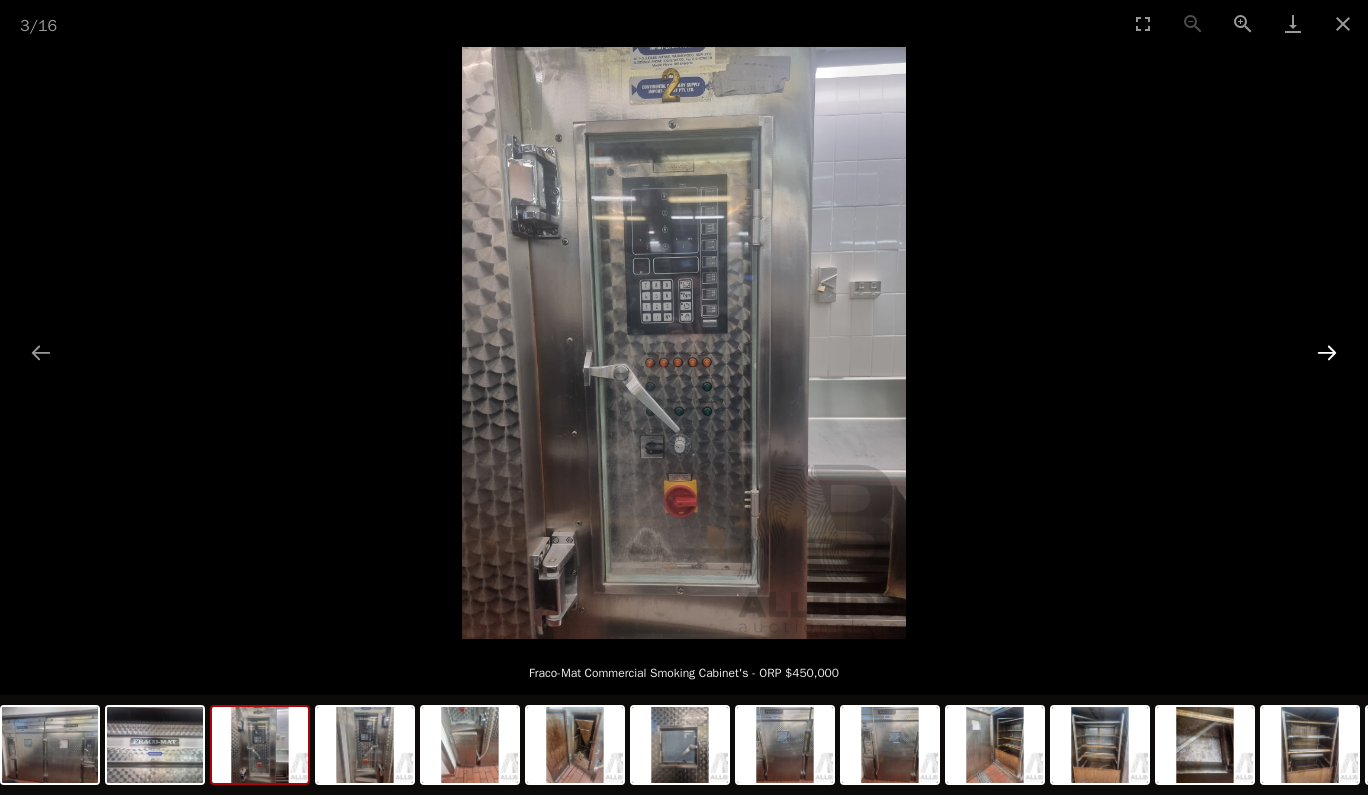 click at bounding box center [1327, 352] 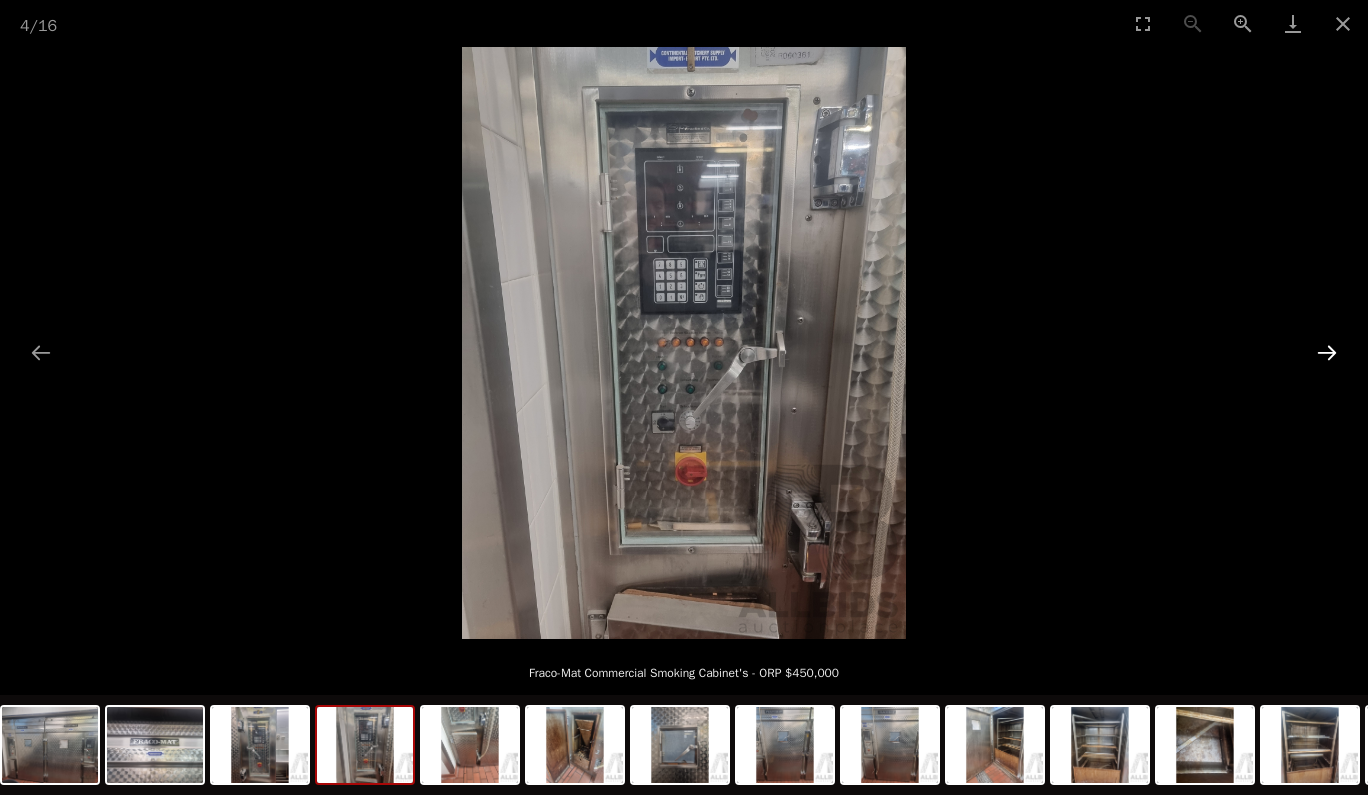 click at bounding box center (1327, 352) 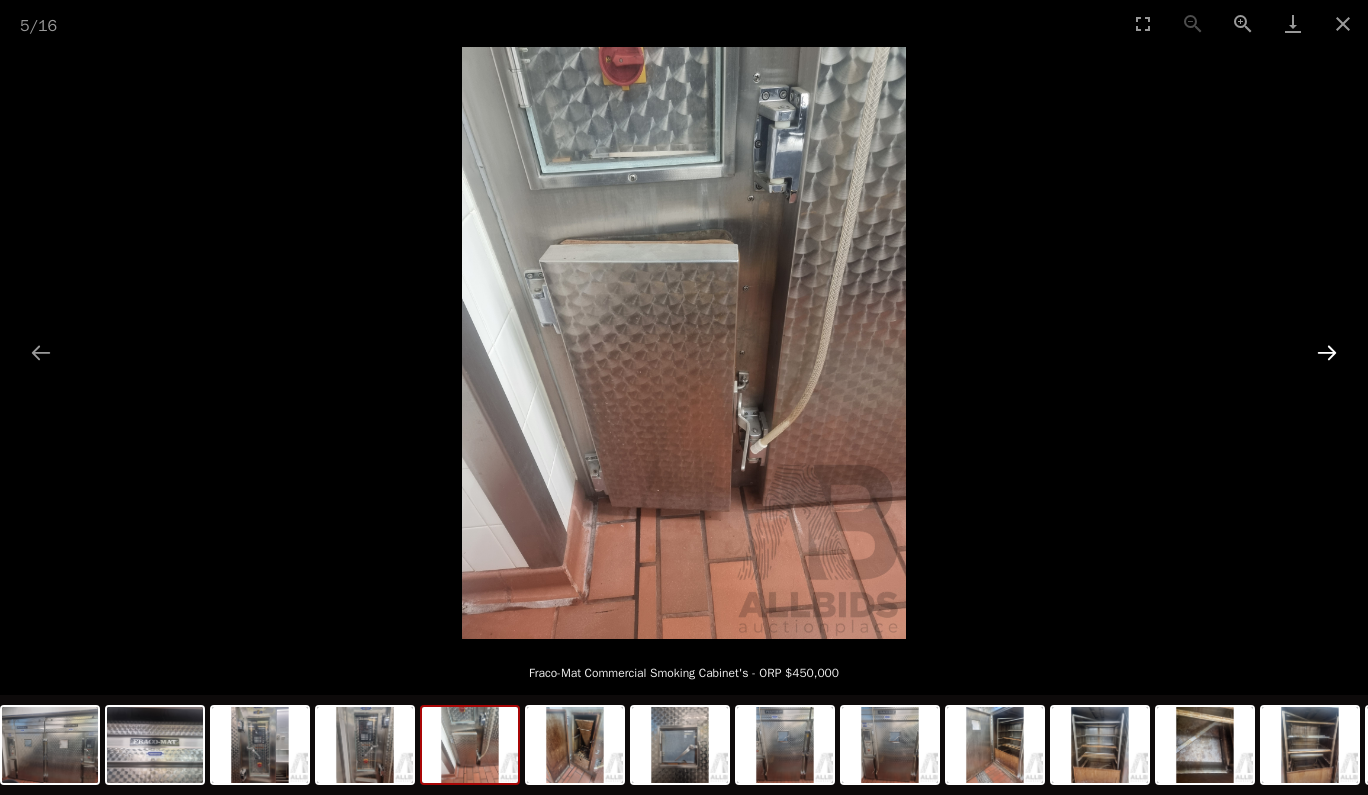 click at bounding box center (1327, 352) 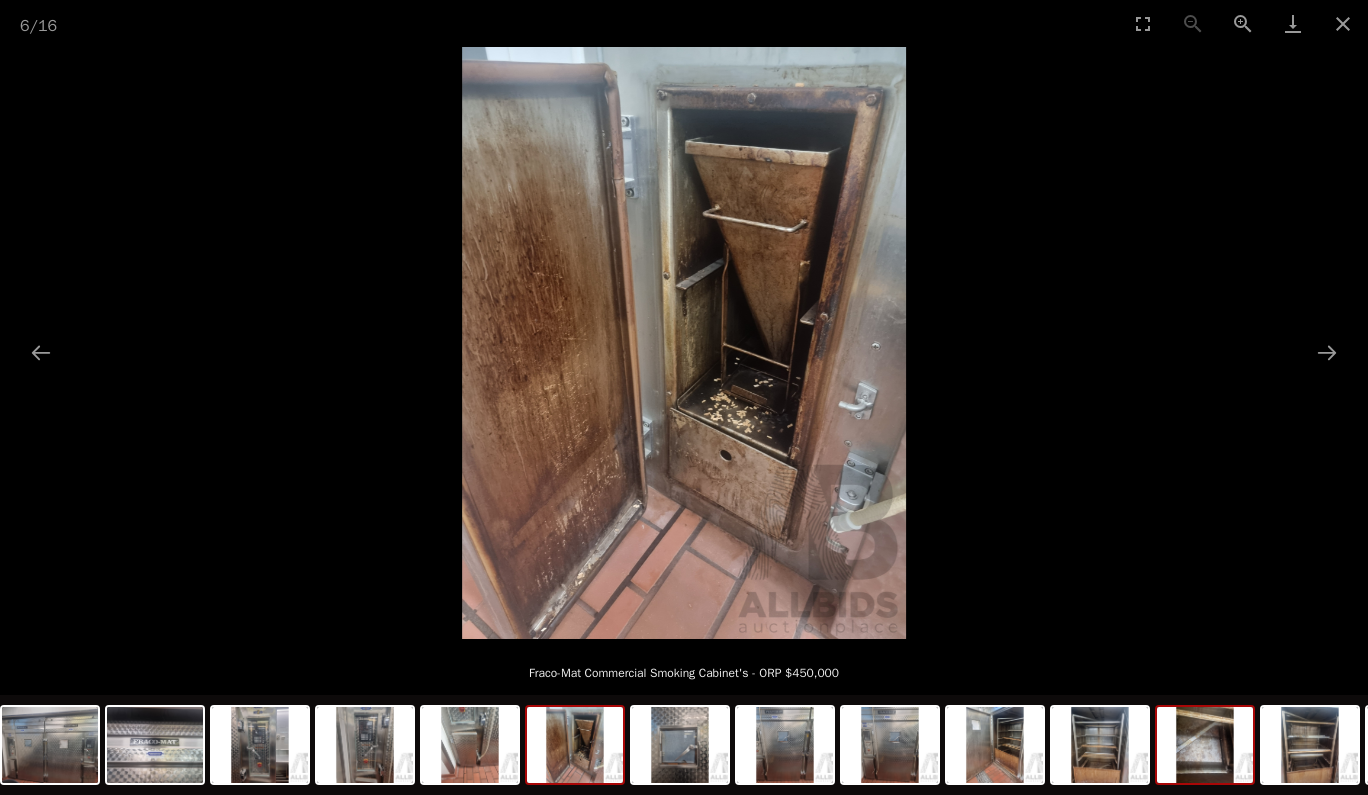click at bounding box center (1205, 745) 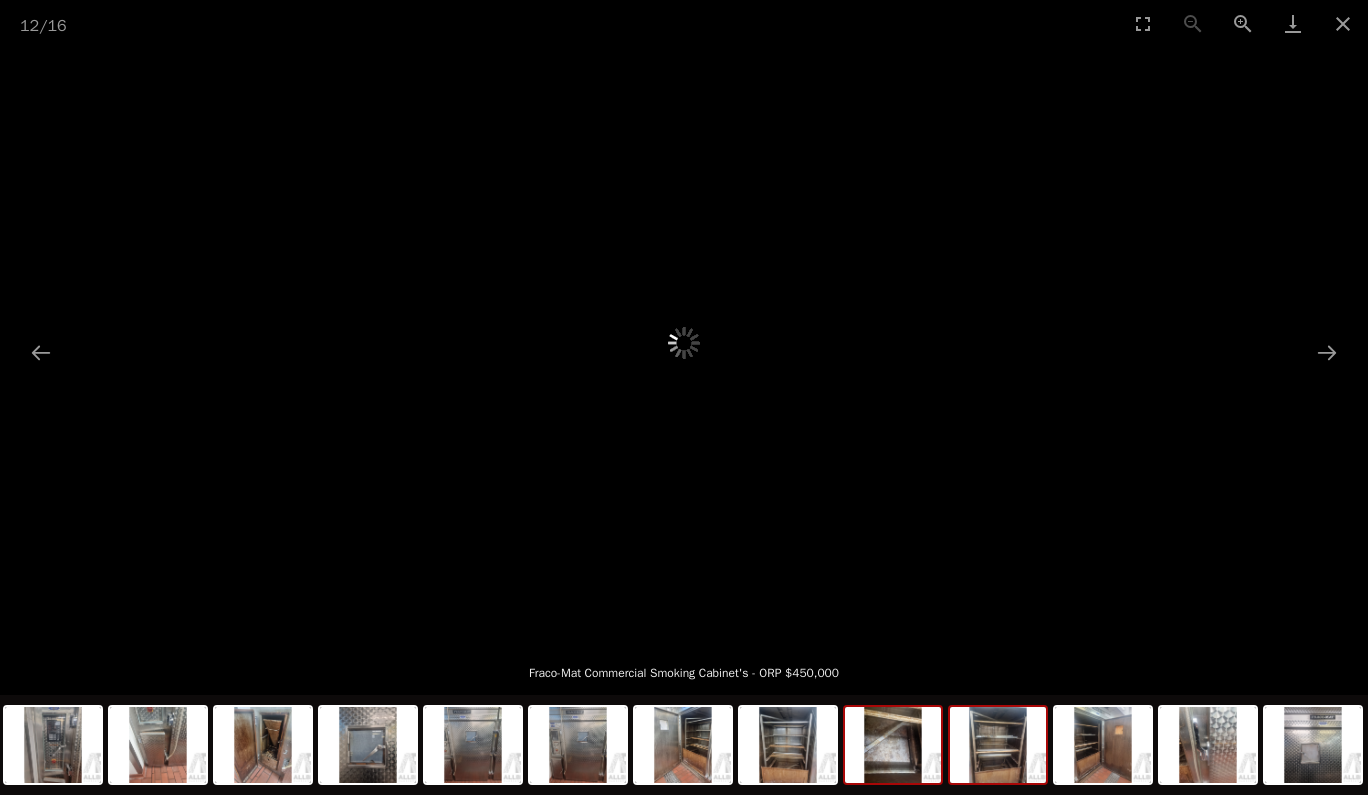 click at bounding box center [998, 745] 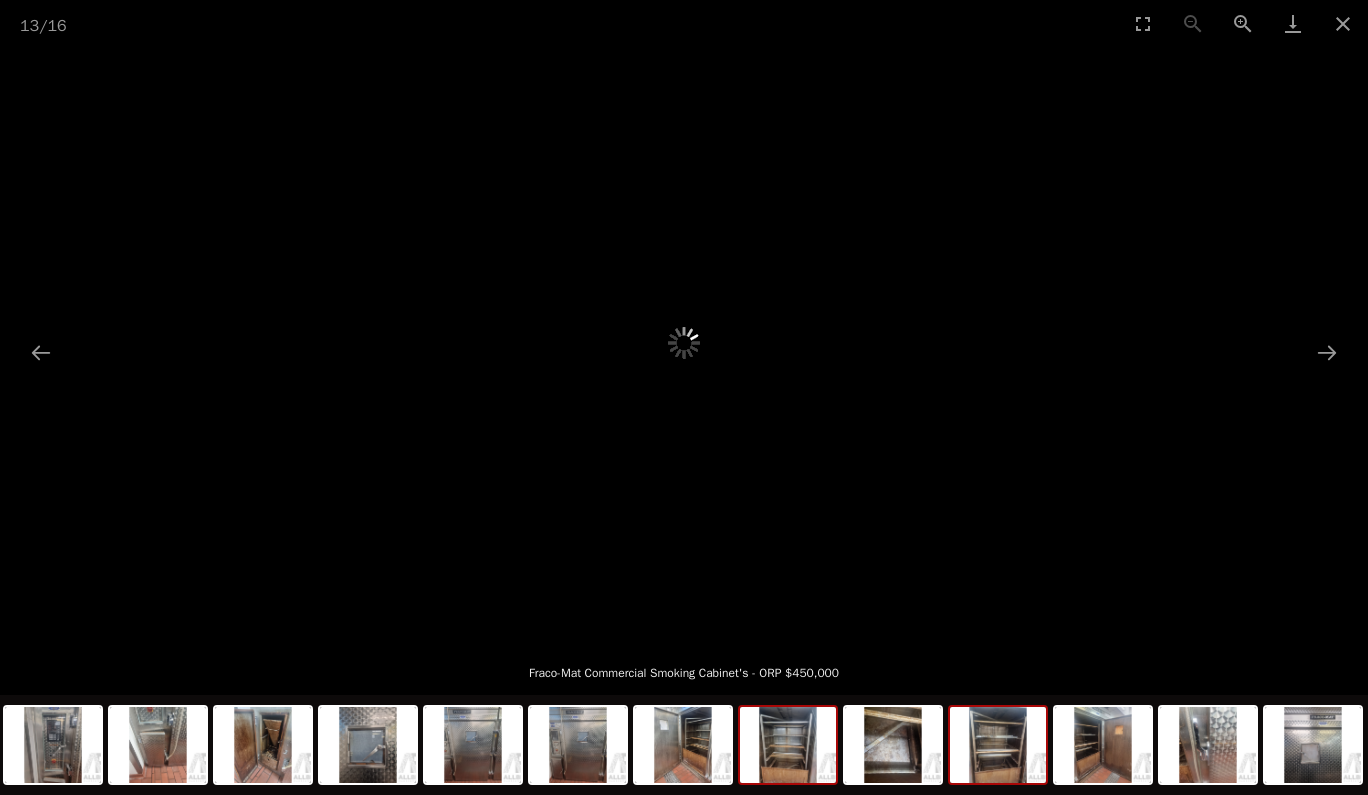 click at bounding box center [788, 745] 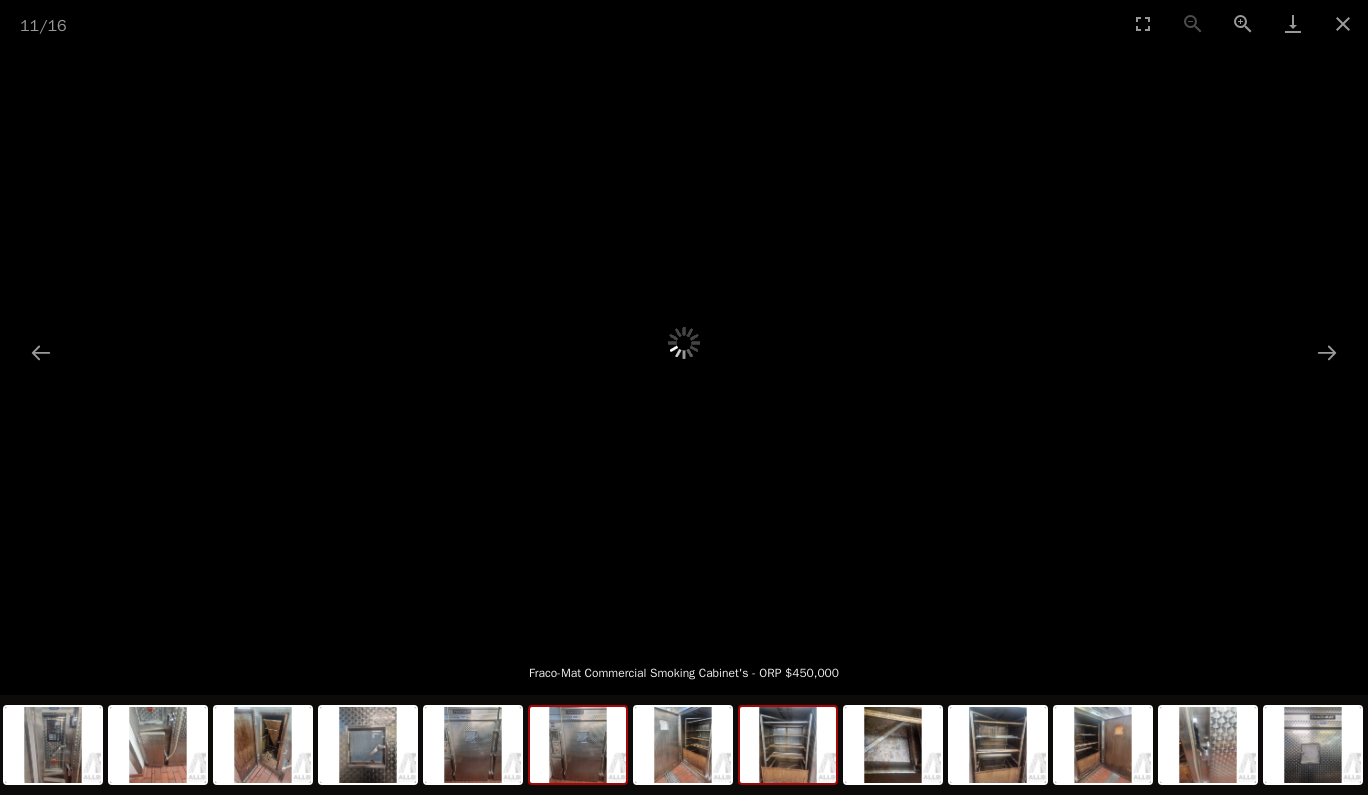 click at bounding box center (578, 745) 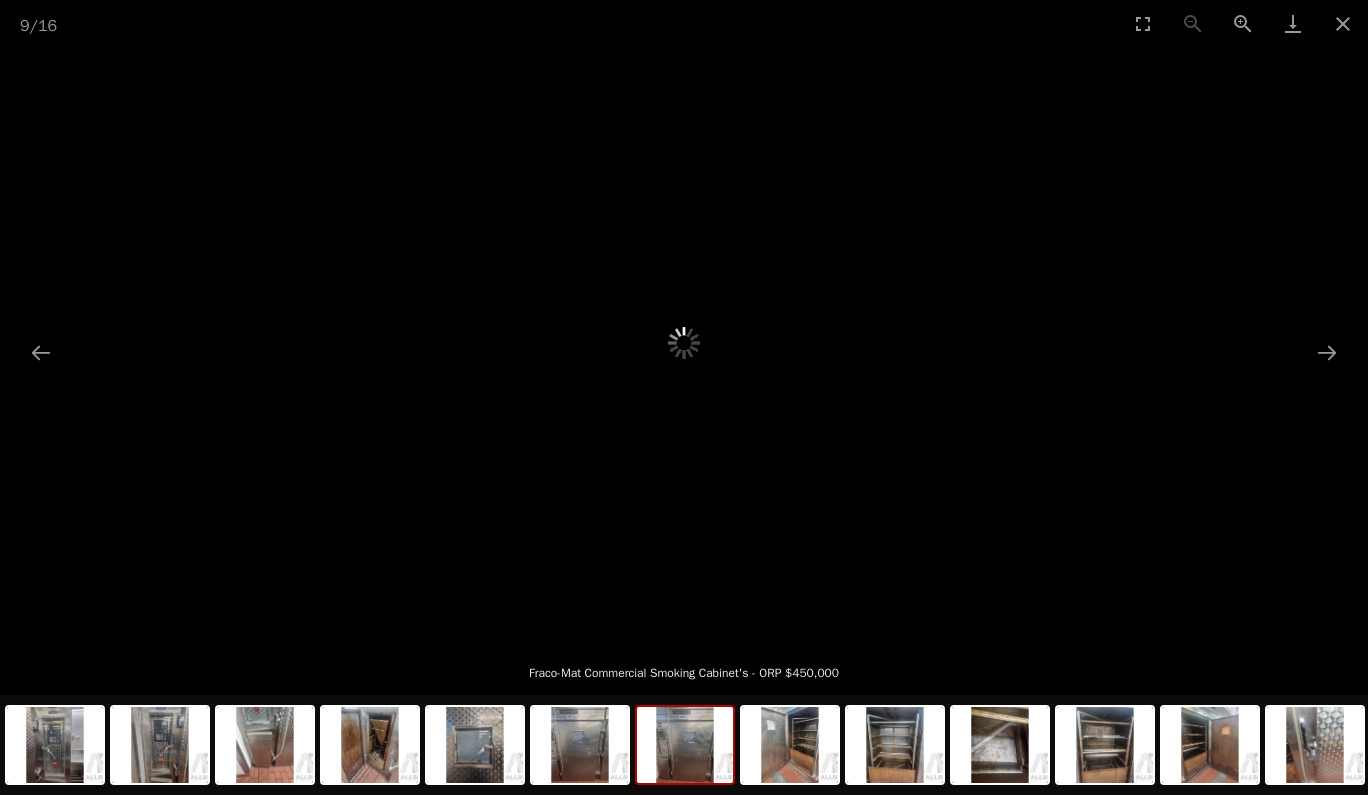 scroll, scrollTop: 0, scrollLeft: 0, axis: both 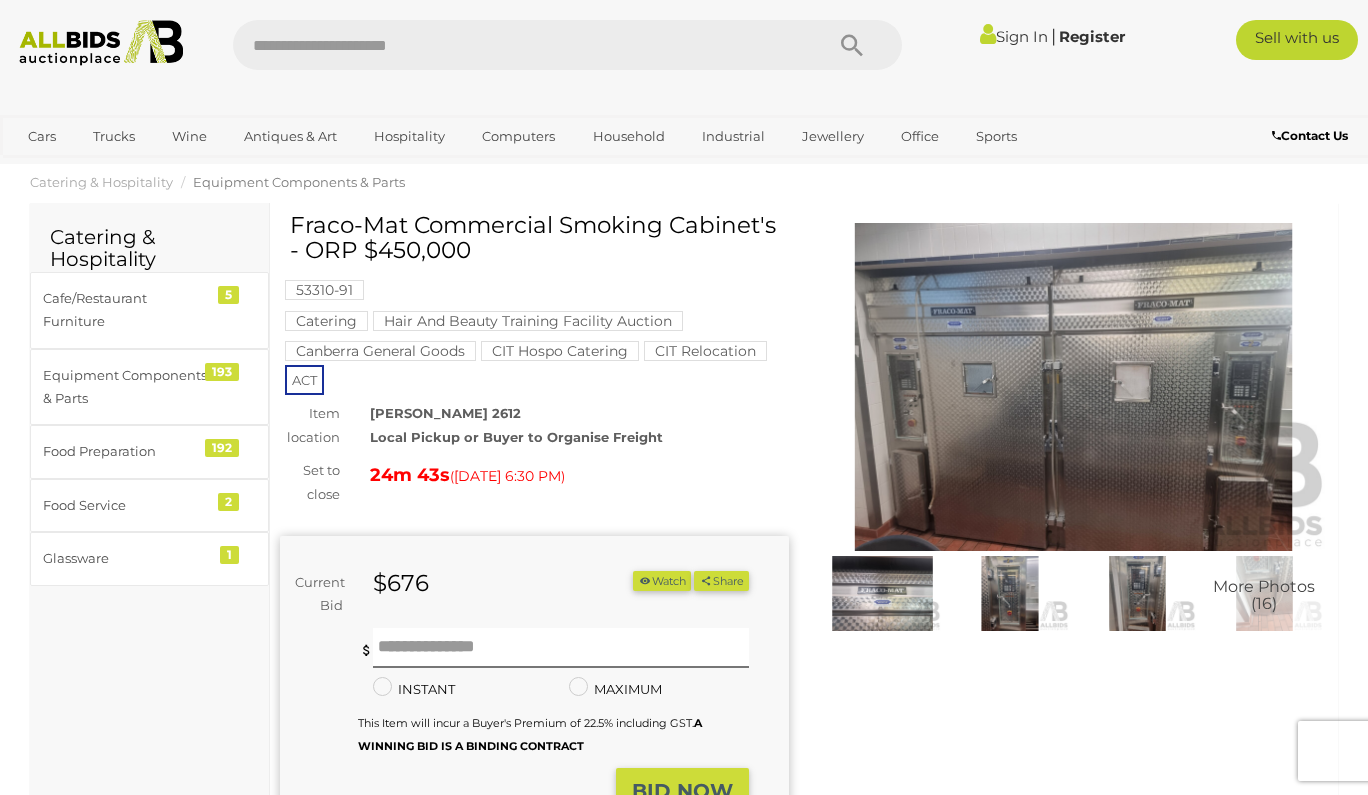 click at bounding box center [1009, 594] 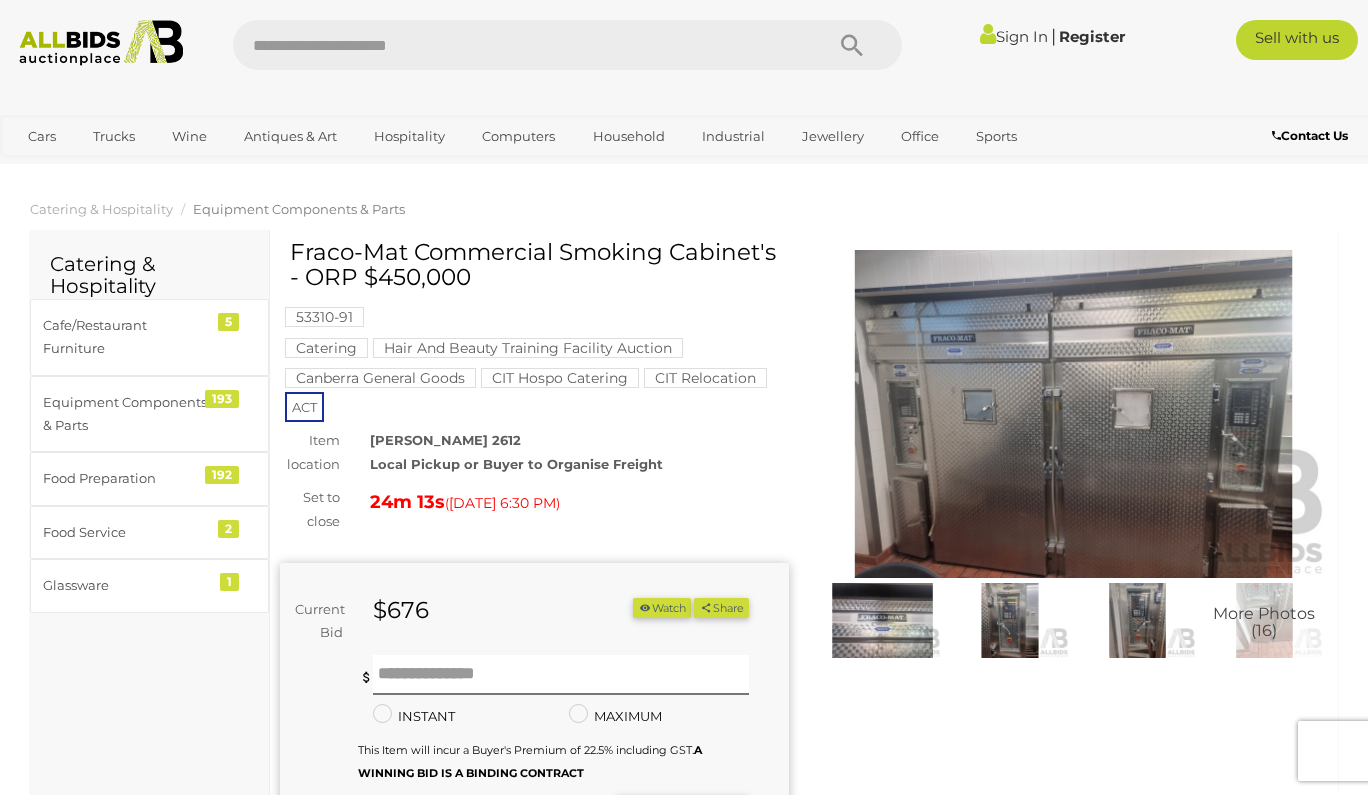 scroll, scrollTop: 0, scrollLeft: 0, axis: both 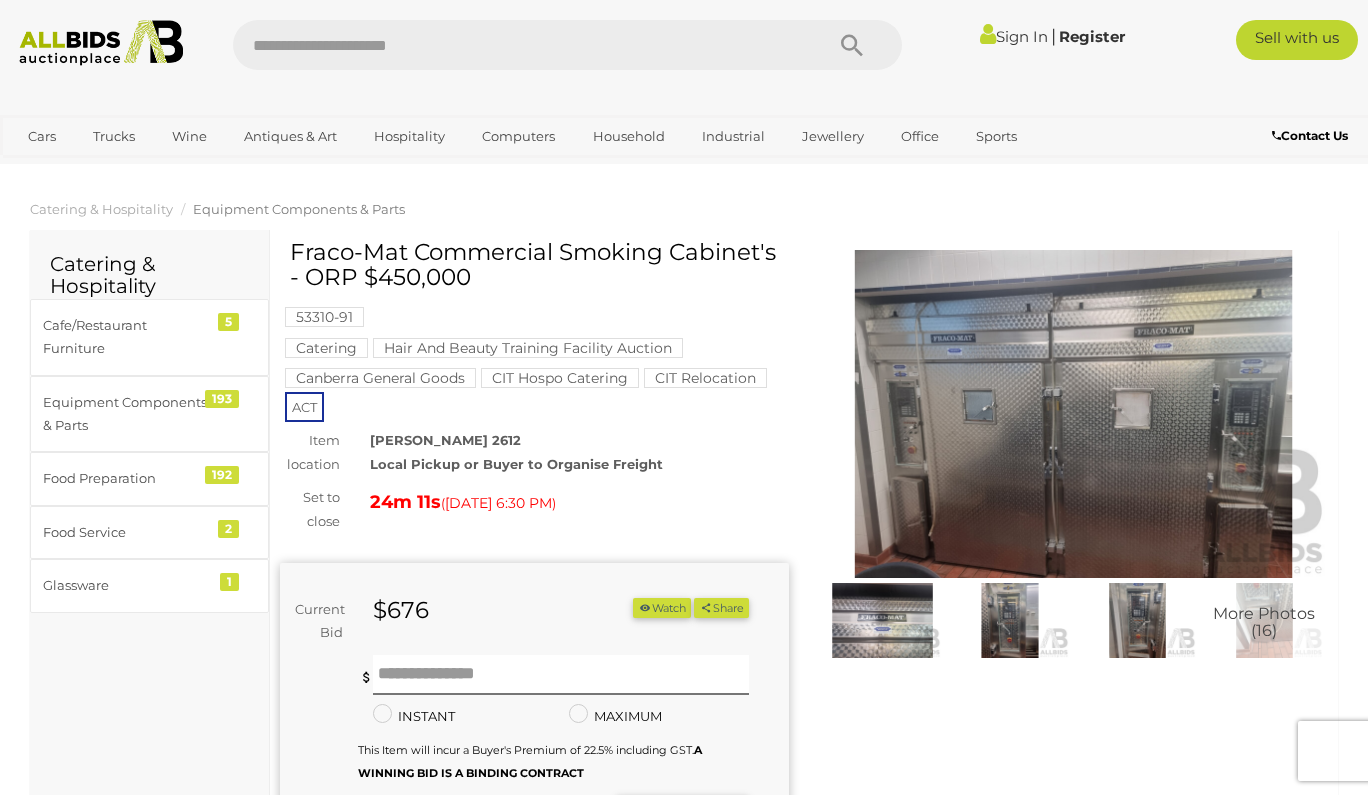 click on "$676" at bounding box center [401, 610] 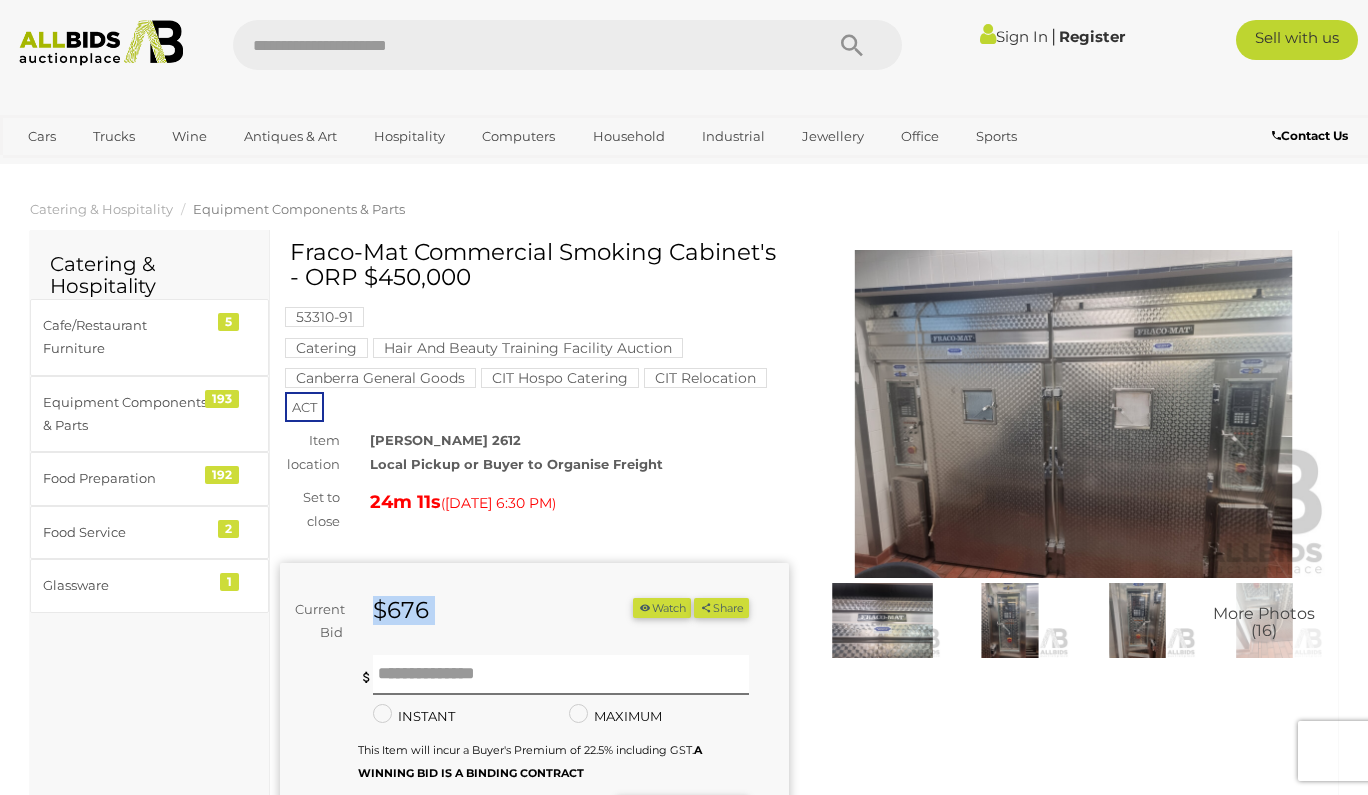 click on "$676" at bounding box center (401, 610) 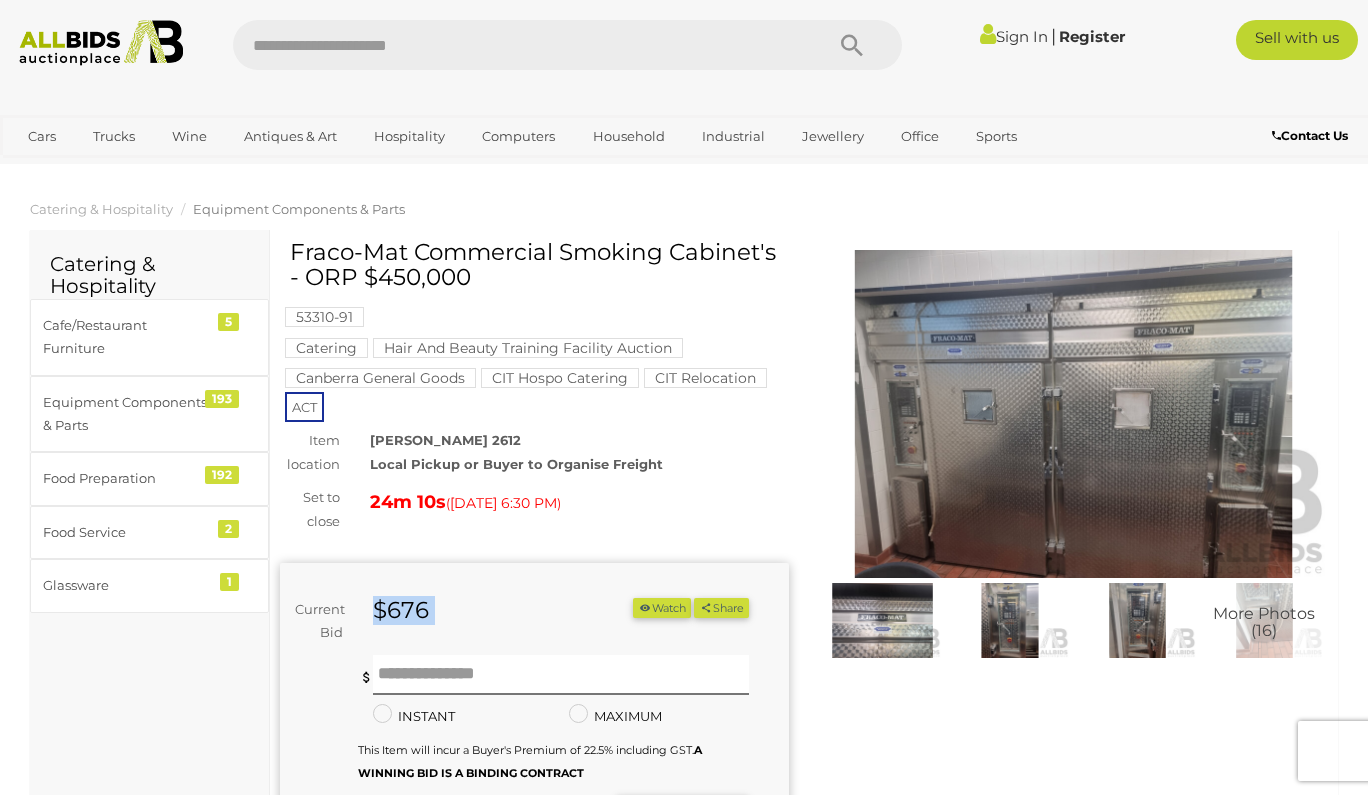 click on "$676" at bounding box center (475, 611) 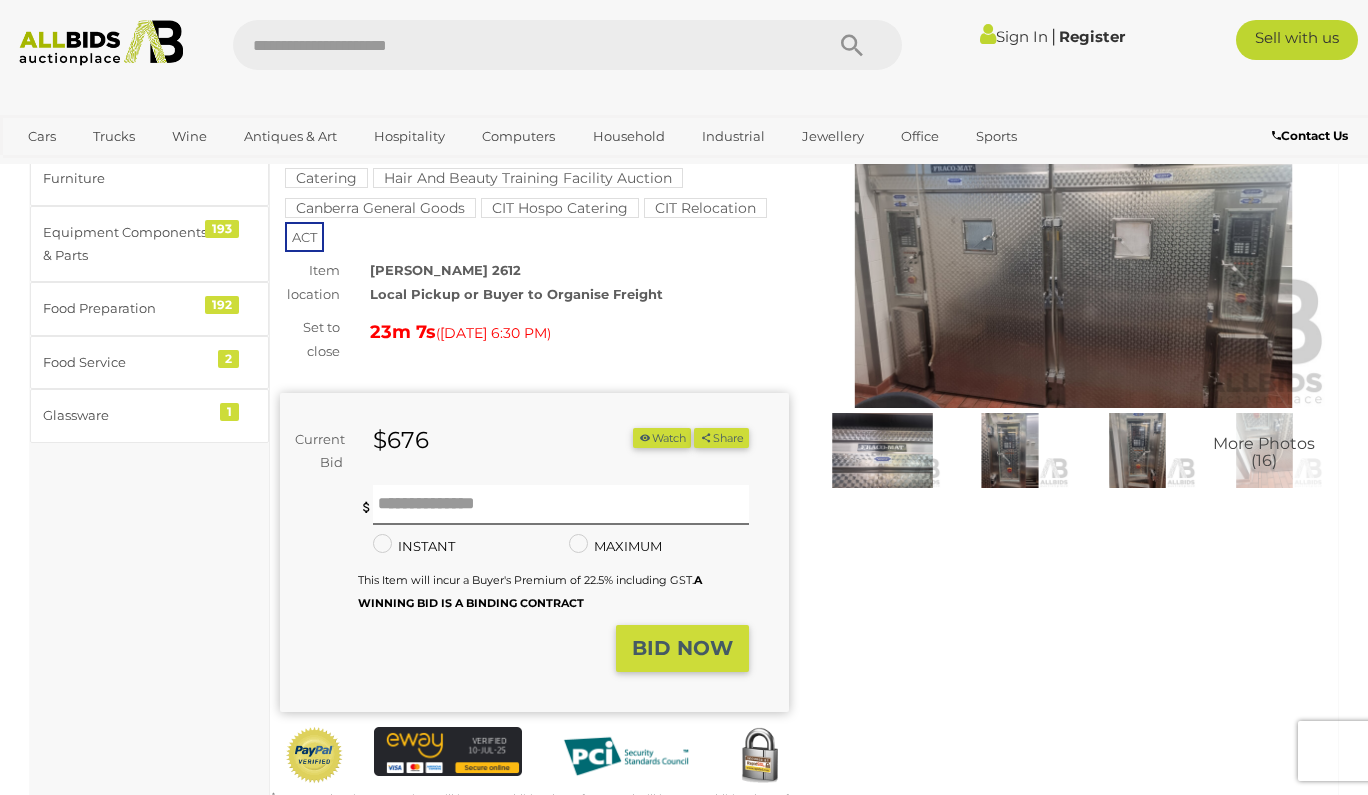scroll, scrollTop: 110, scrollLeft: 0, axis: vertical 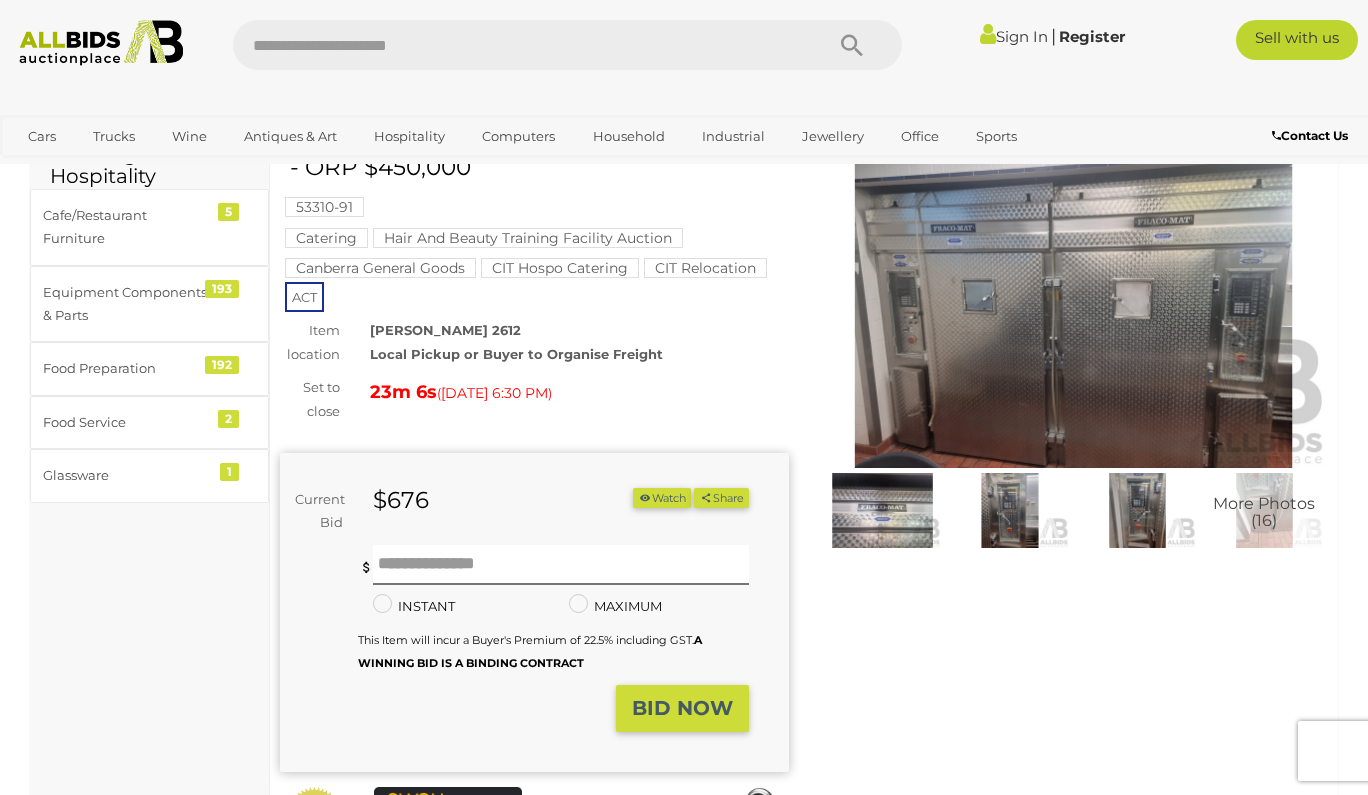 click on "Today 6:30 PM" at bounding box center (494, 393) 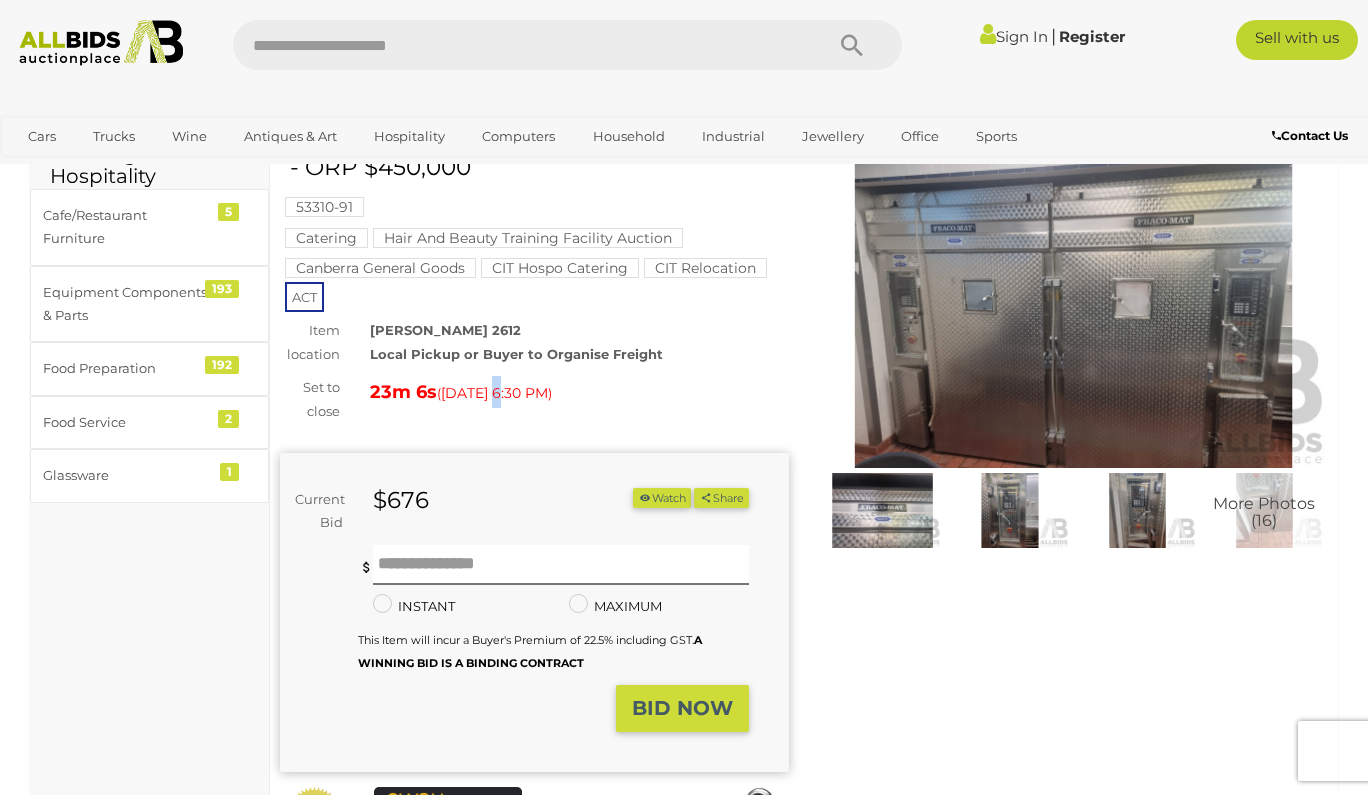click on "Today 6:30 PM" at bounding box center (494, 393) 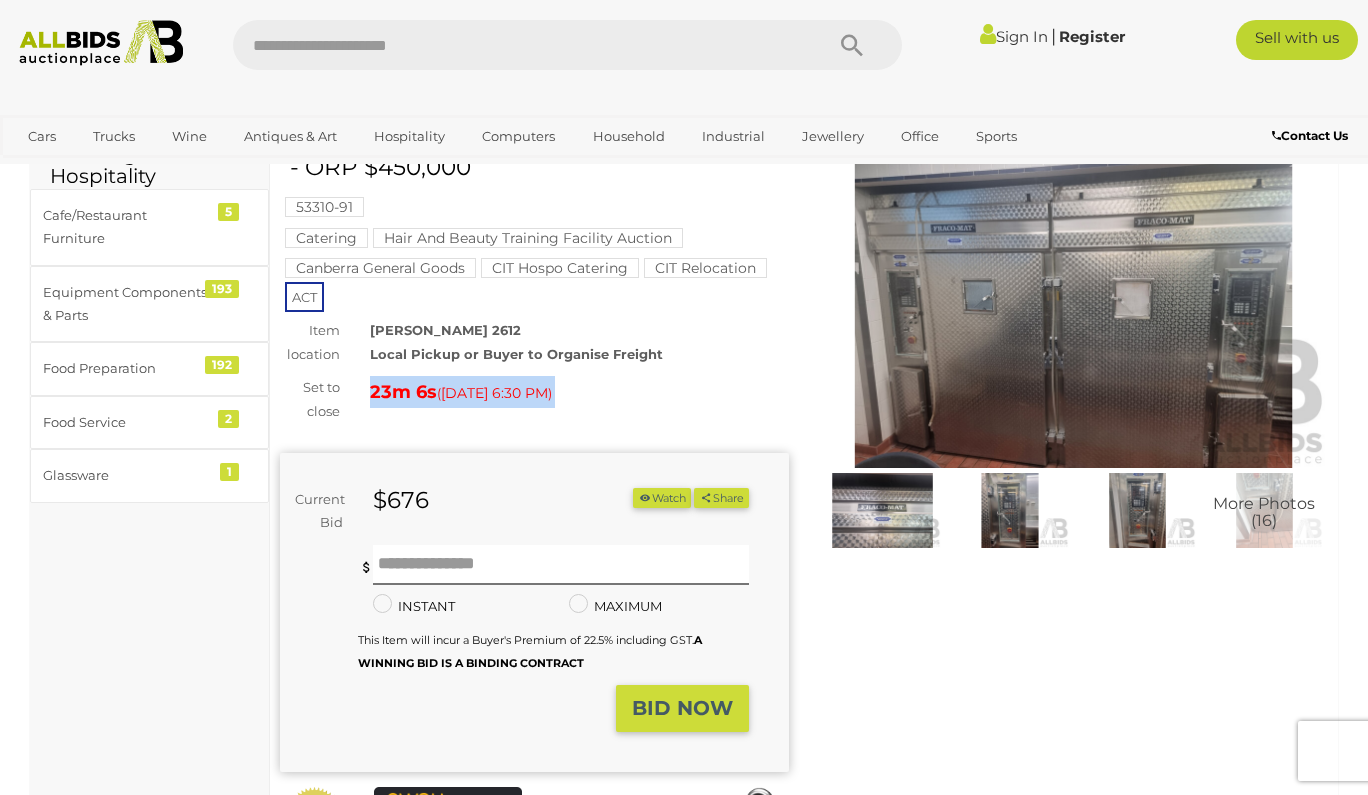 click on "23m 6s  ( Today 6:30 PM )" at bounding box center (579, 392) 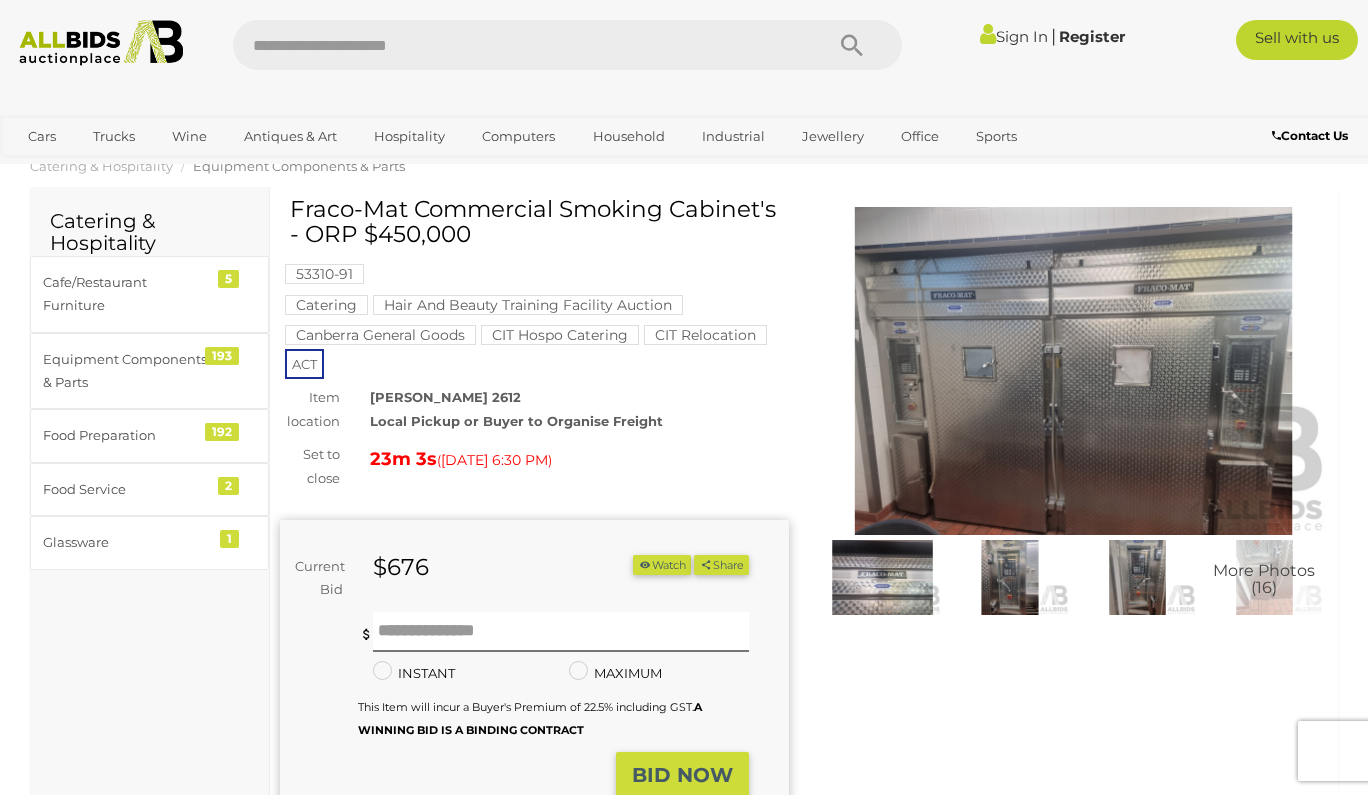 scroll, scrollTop: 41, scrollLeft: 0, axis: vertical 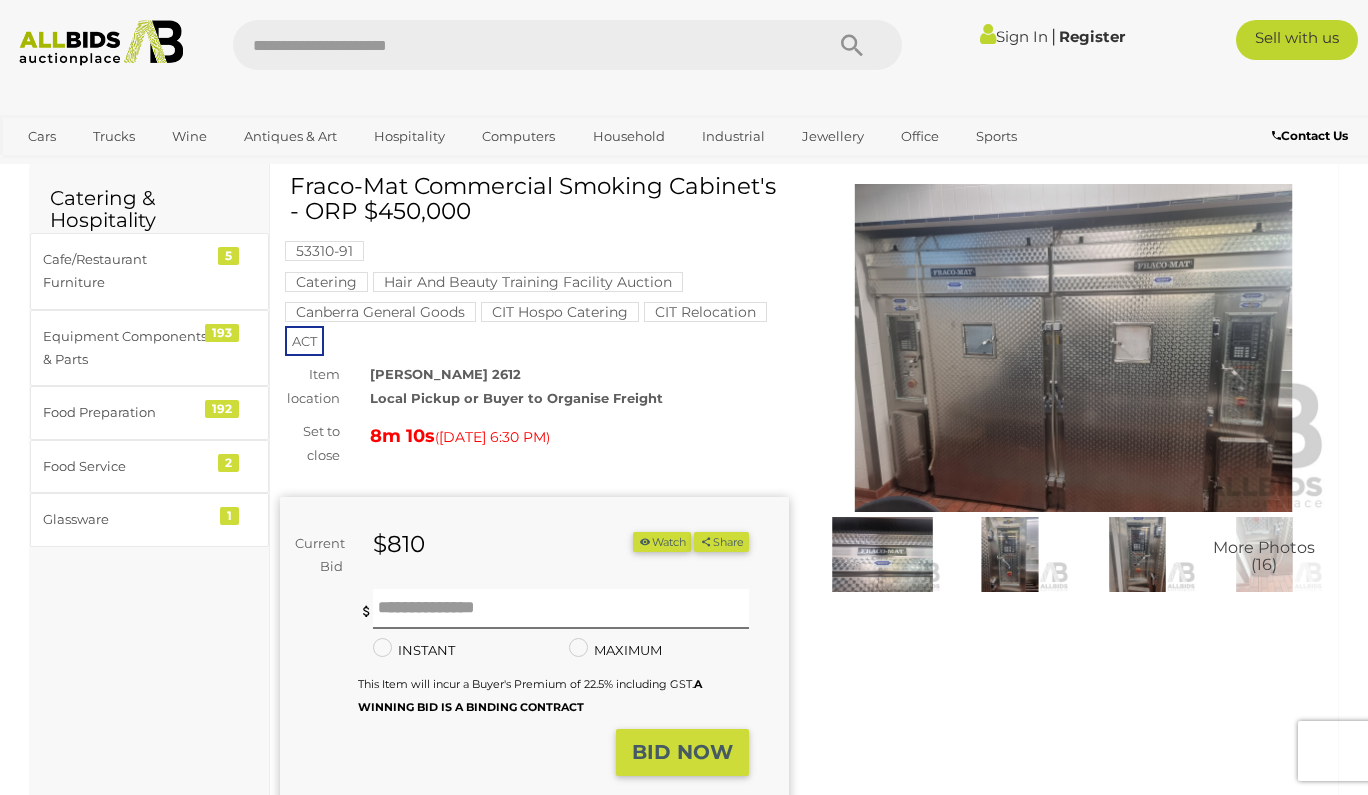 click on "Fraco-Mat Commercial Smoking Cabinet's - ORP $450,000" at bounding box center (537, 199) 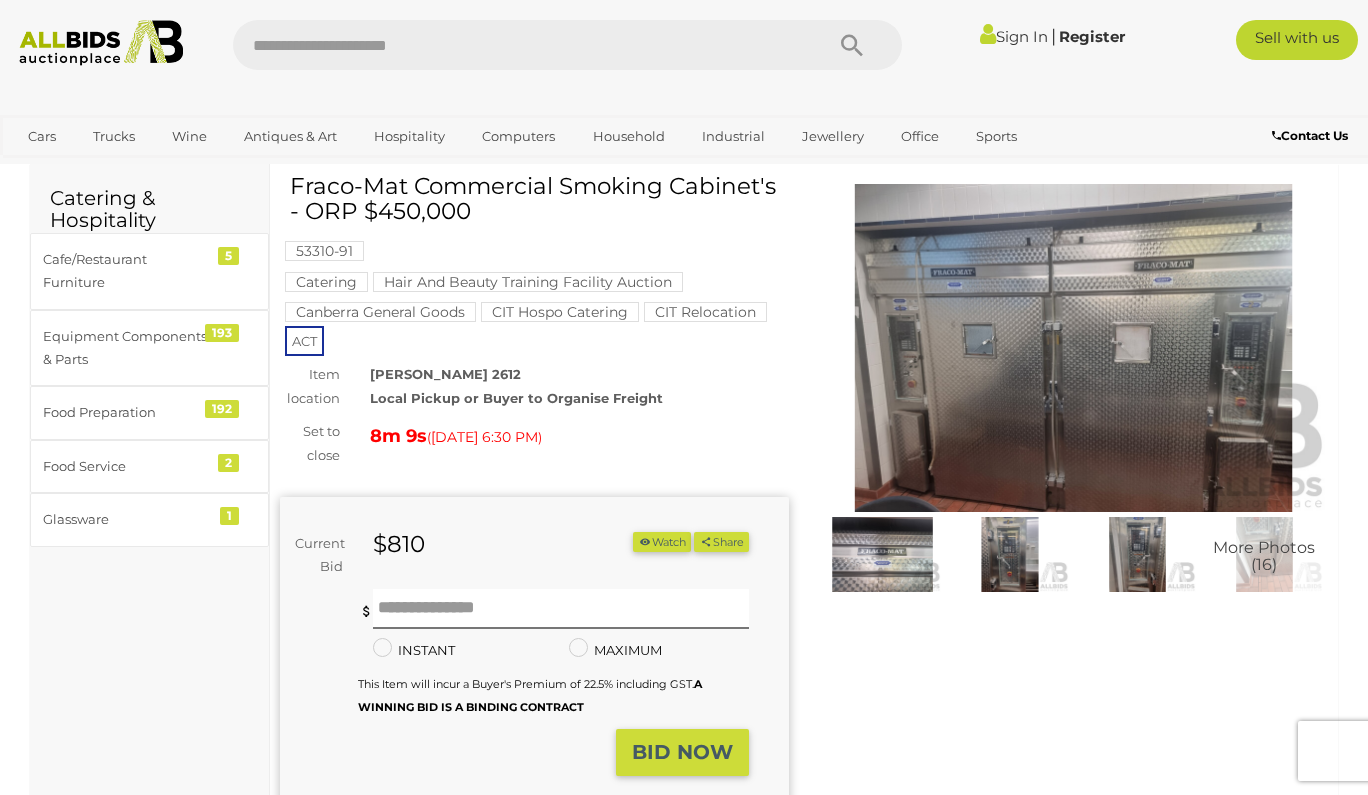 copy on "ORP" 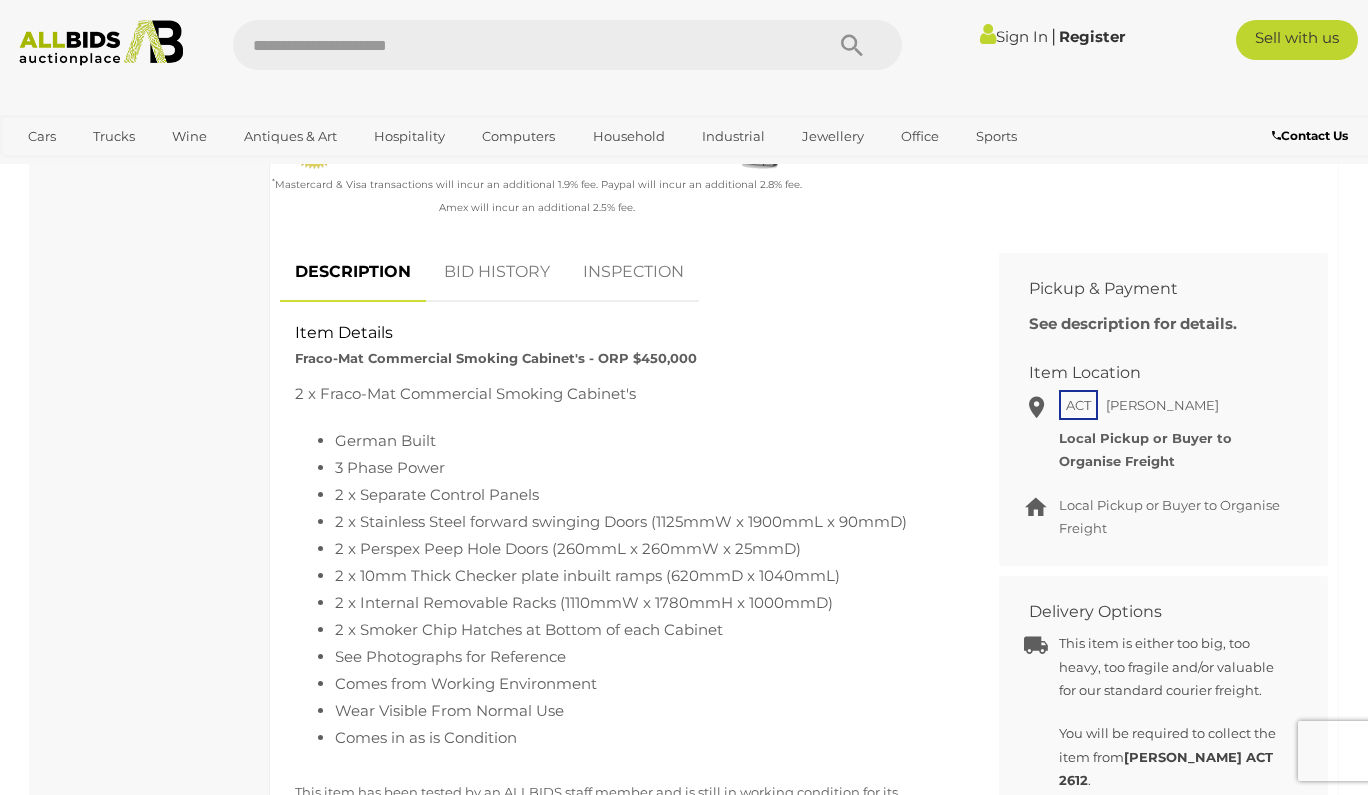 scroll, scrollTop: 843, scrollLeft: 0, axis: vertical 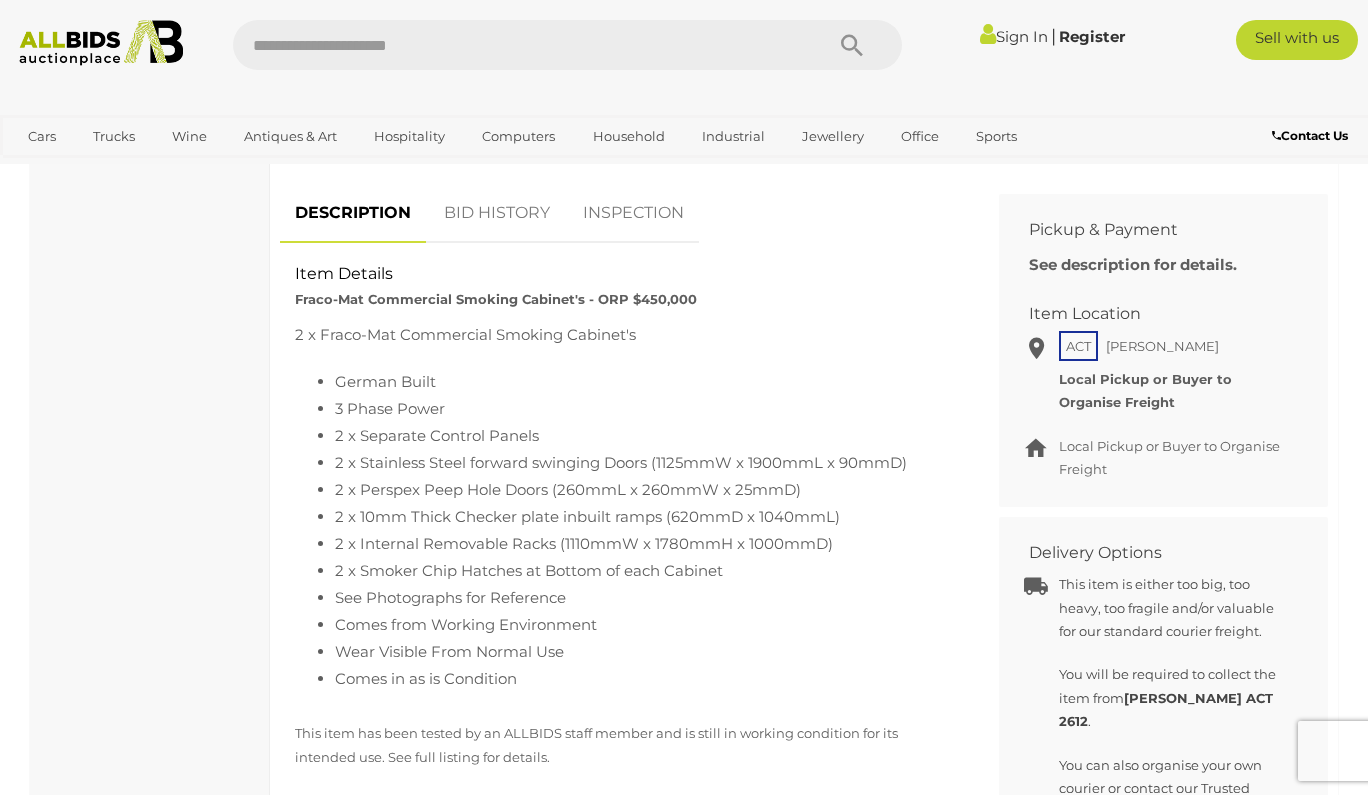drag, startPoint x: 703, startPoint y: 318, endPoint x: 710, endPoint y: 740, distance: 422.05804 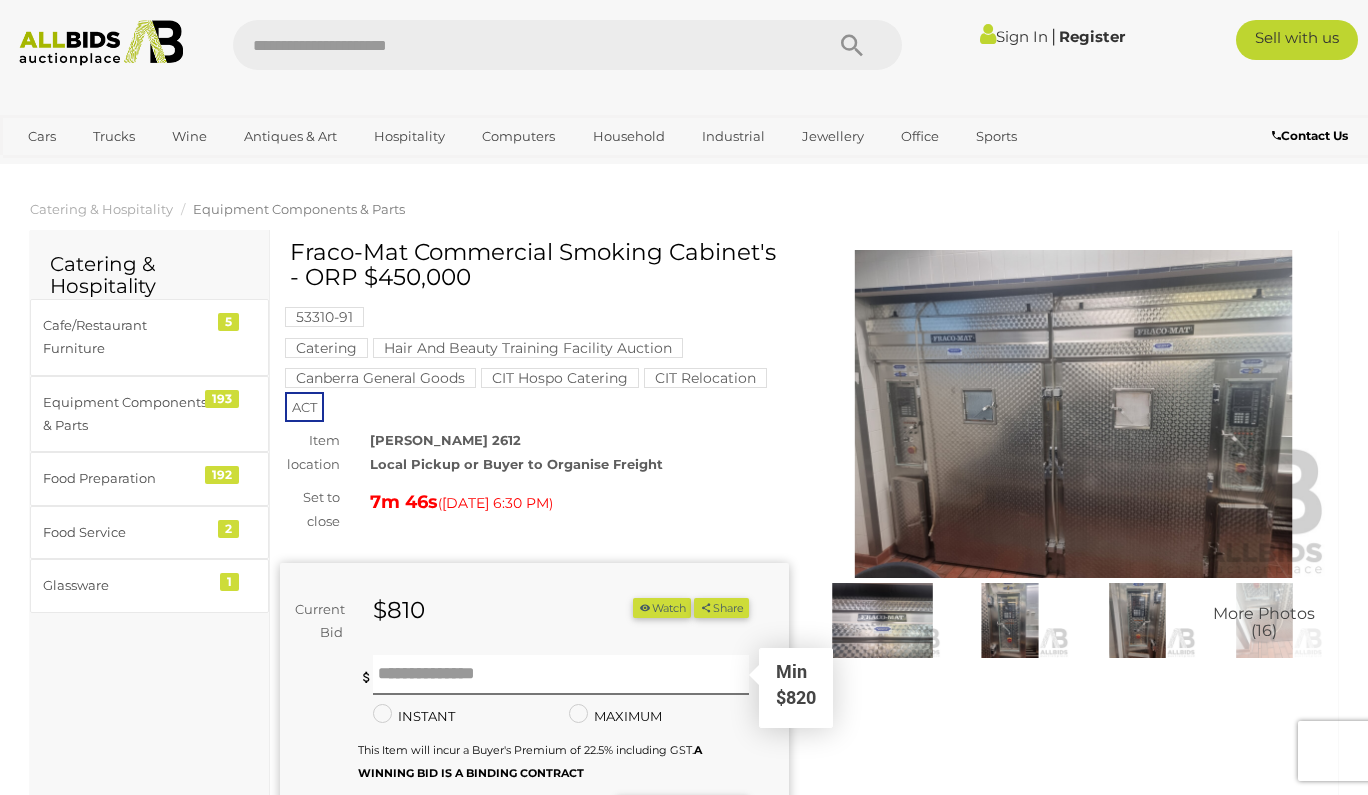 scroll, scrollTop: 0, scrollLeft: 0, axis: both 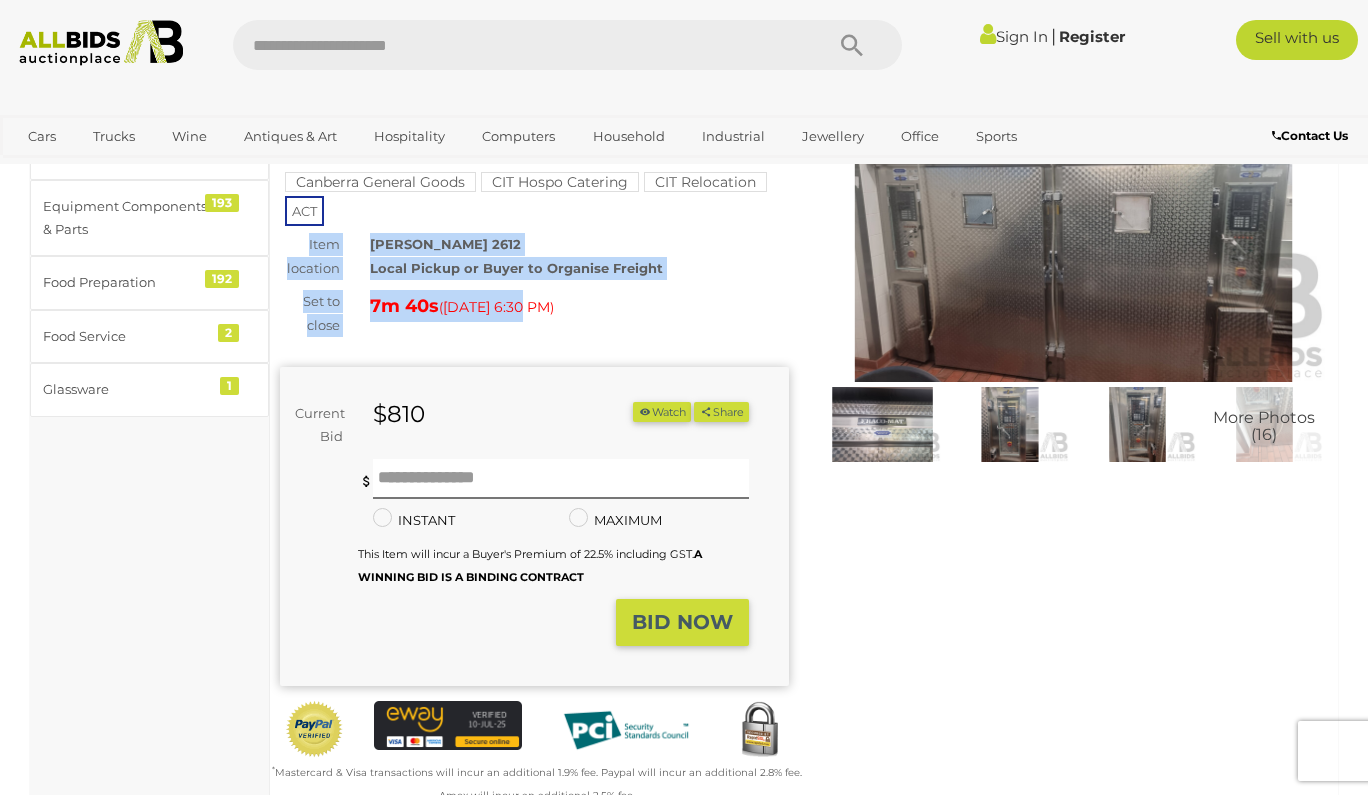 drag, startPoint x: 526, startPoint y: 271, endPoint x: 527, endPoint y: 314, distance: 43.011627 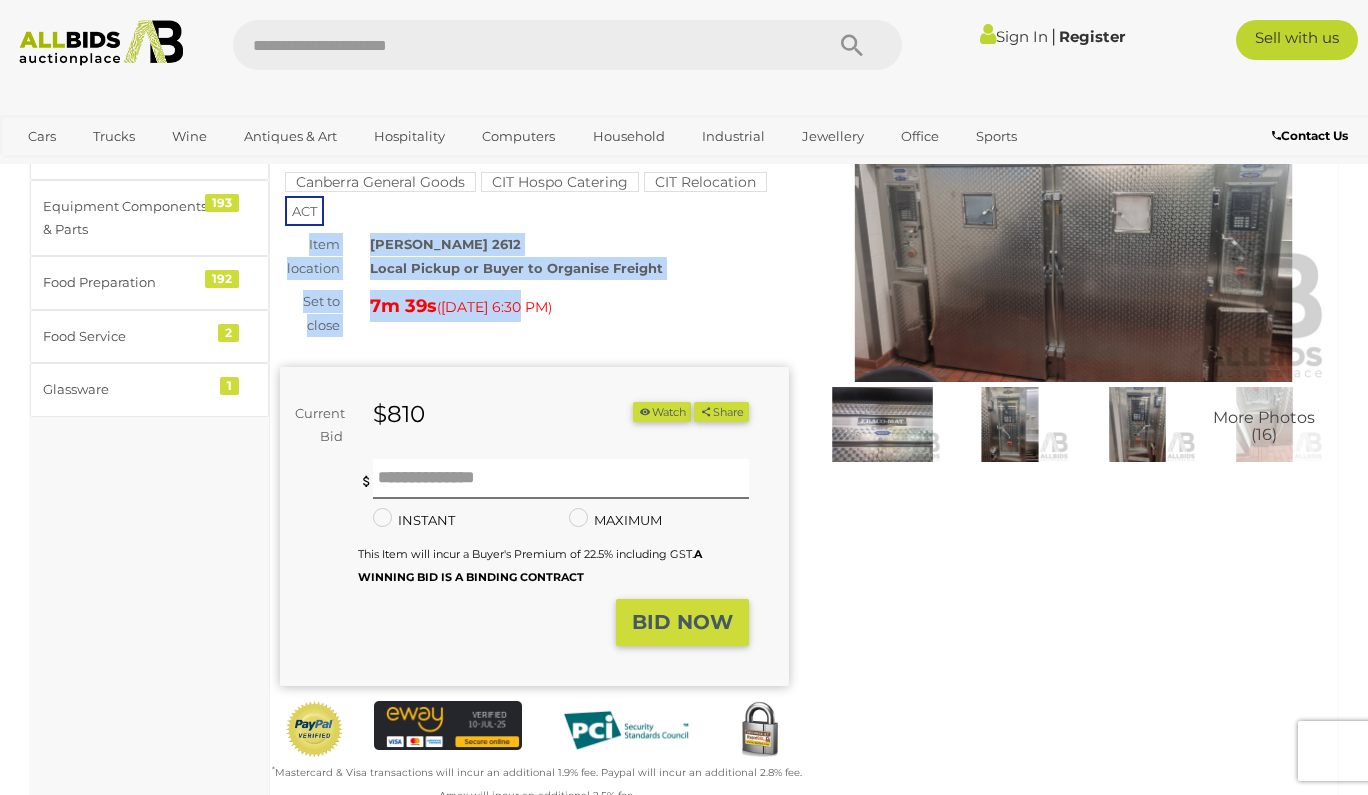 click on "Set to close
7m 39s  ( Today 6:30 PM )" at bounding box center (534, 313) 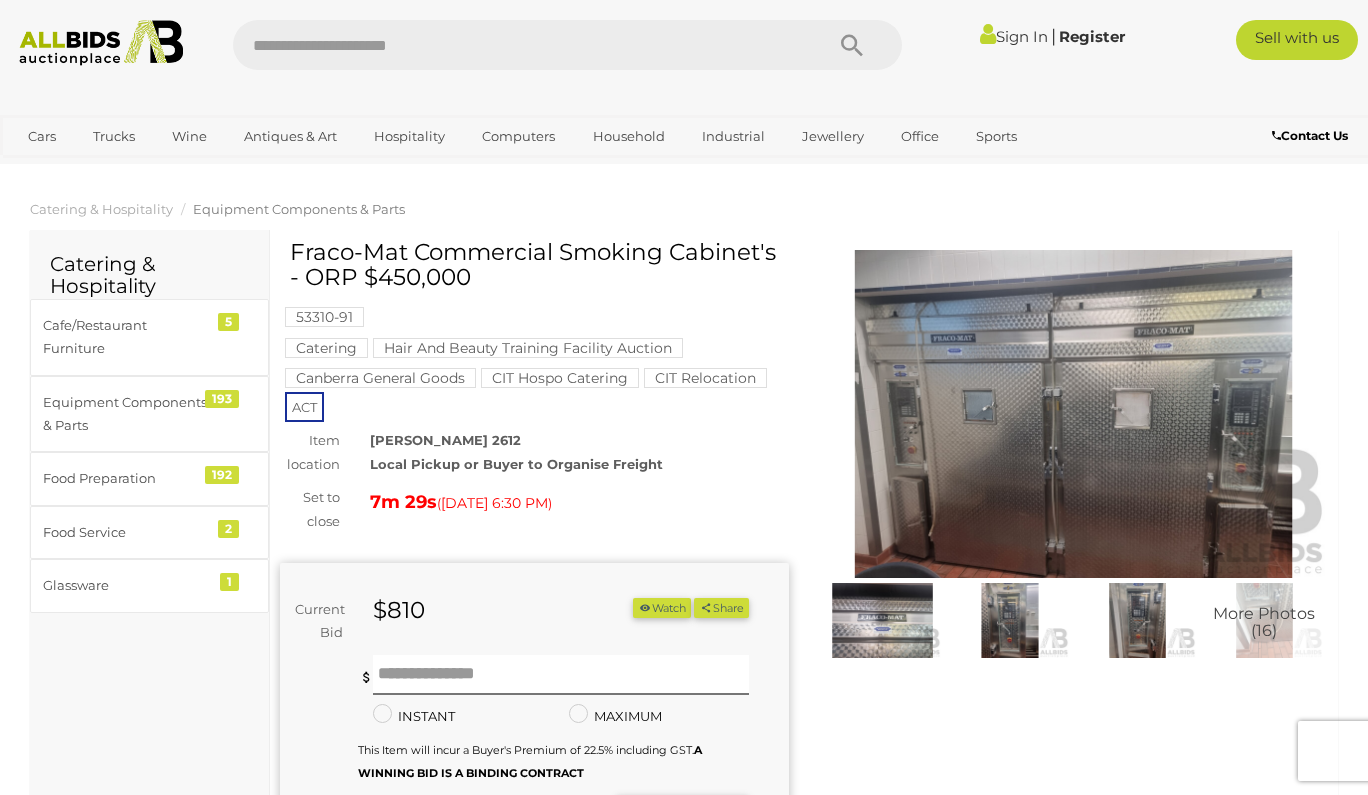 scroll, scrollTop: 0, scrollLeft: 0, axis: both 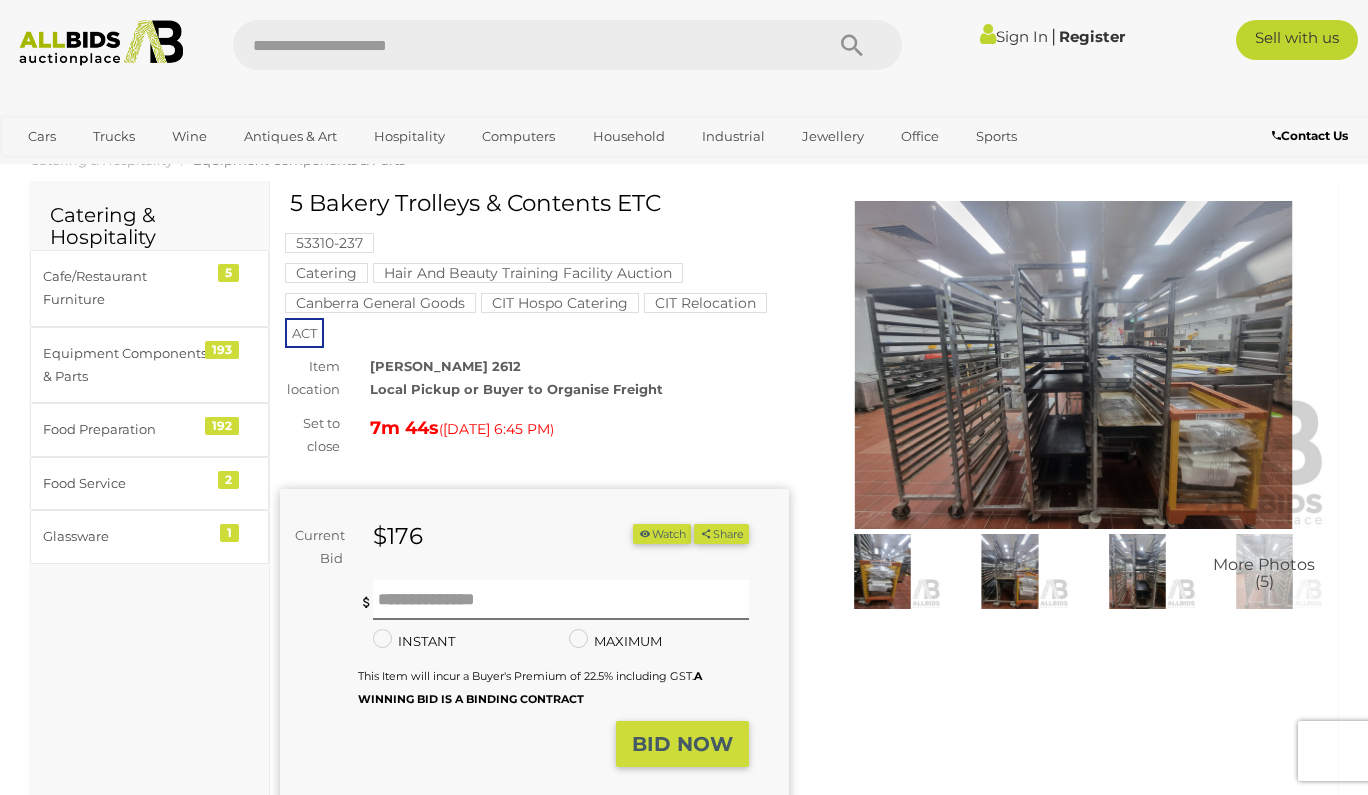 click at bounding box center (1073, 365) 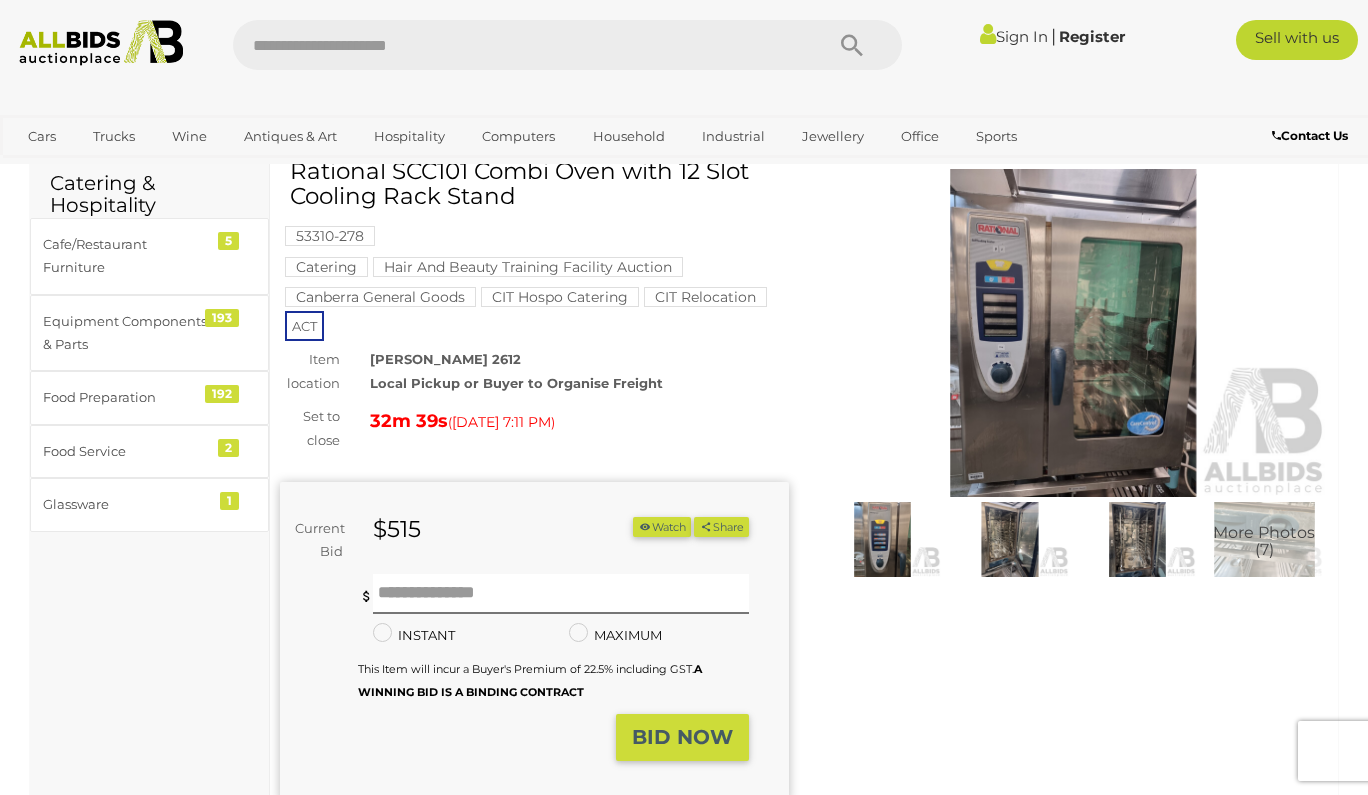 scroll, scrollTop: 83, scrollLeft: 0, axis: vertical 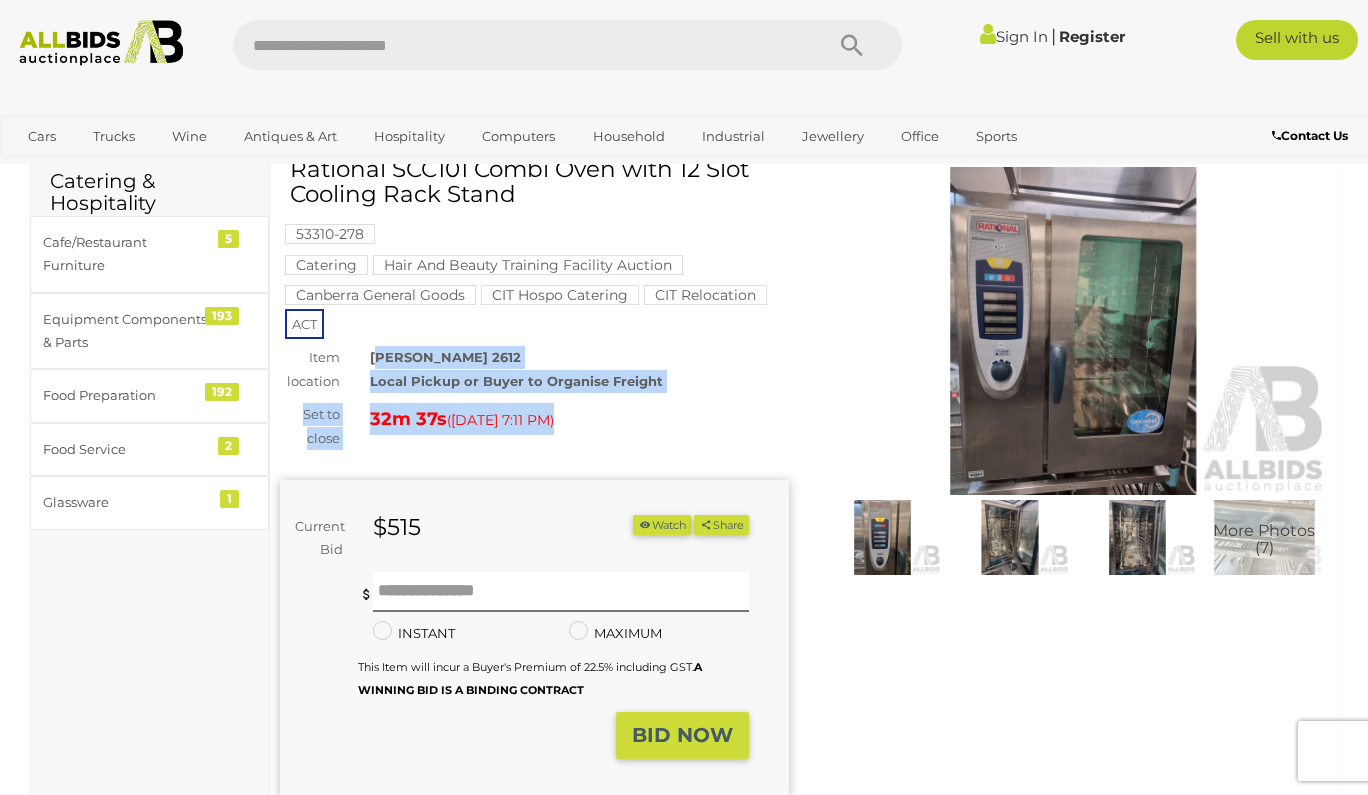 drag, startPoint x: 376, startPoint y: 350, endPoint x: 572, endPoint y: 443, distance: 216.94469 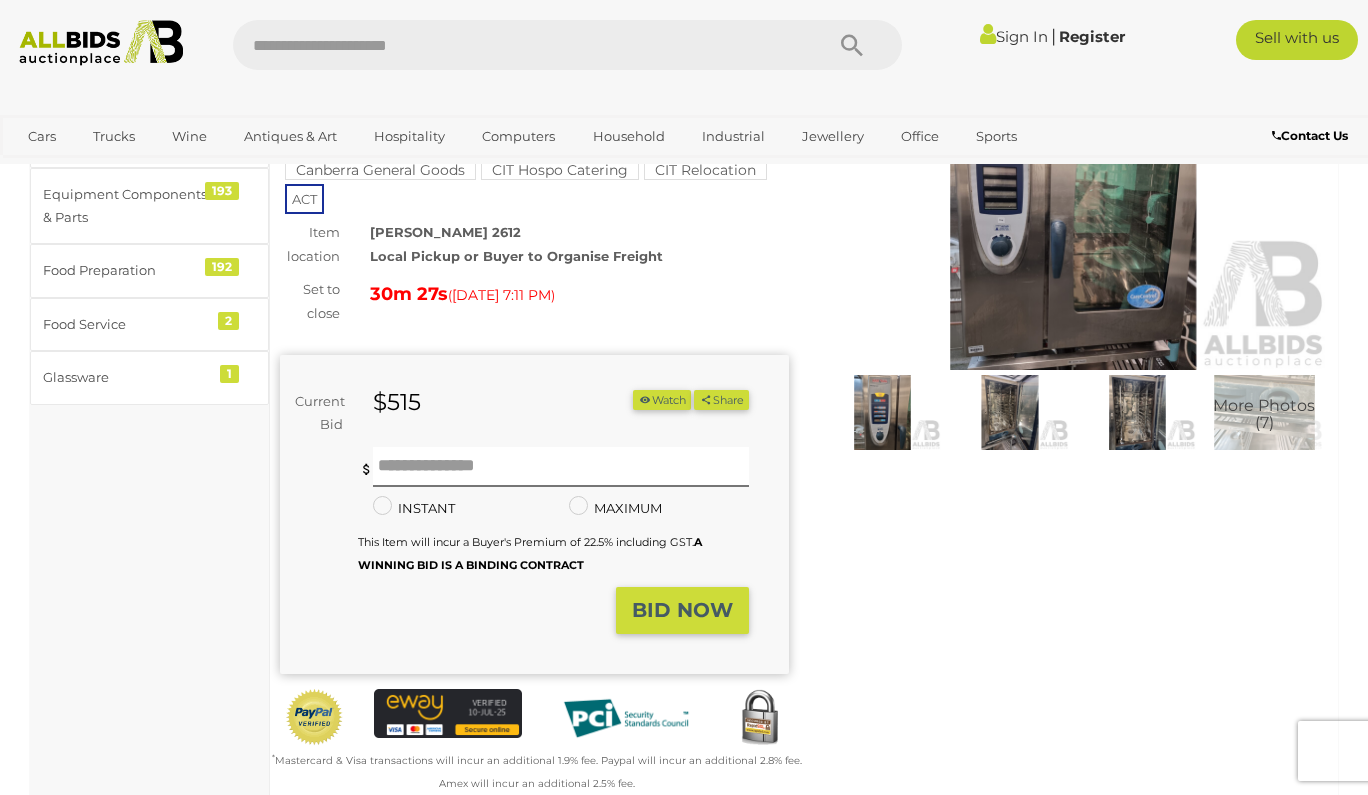 scroll, scrollTop: 116, scrollLeft: 0, axis: vertical 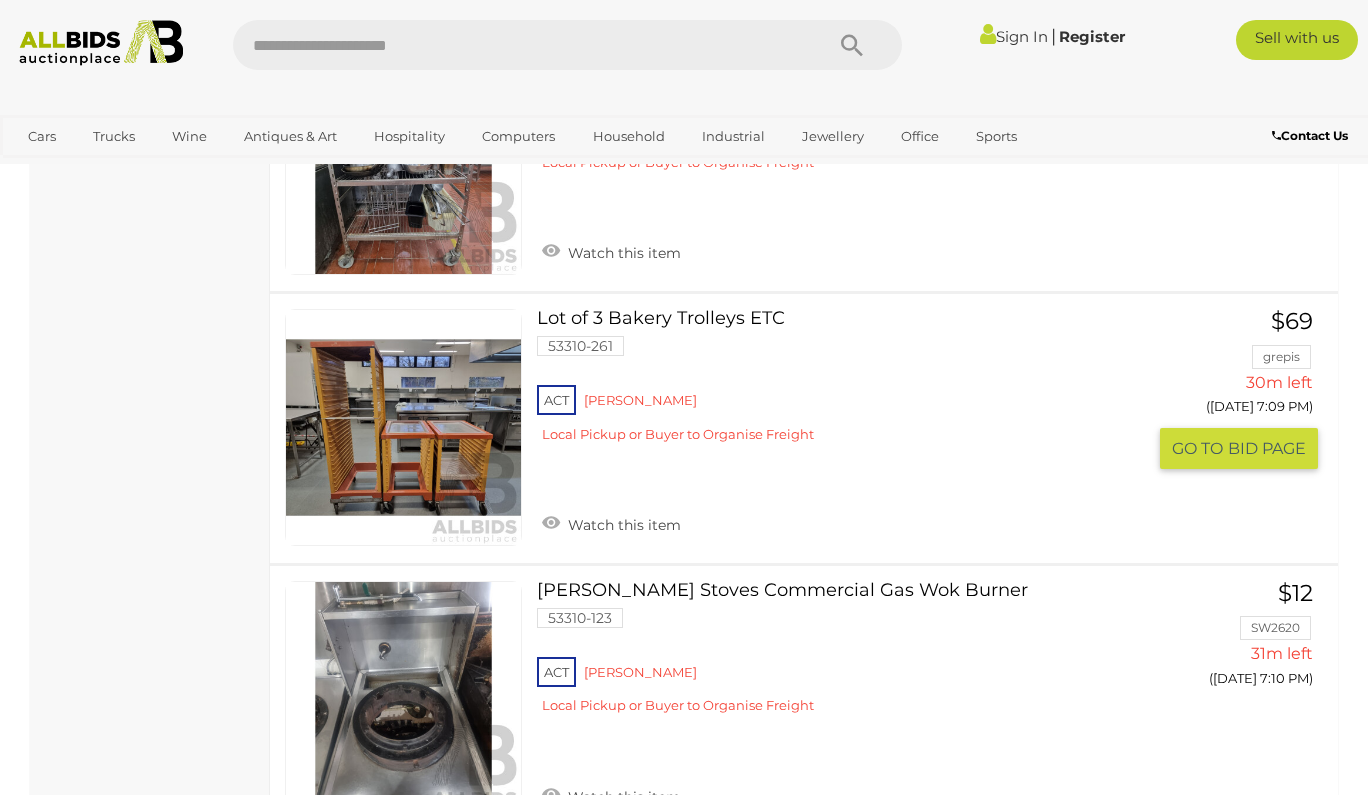 click on "$69
grepis
30m left
(Today 7:09 PM) GO TO  BID PAGE" at bounding box center (1246, 390) 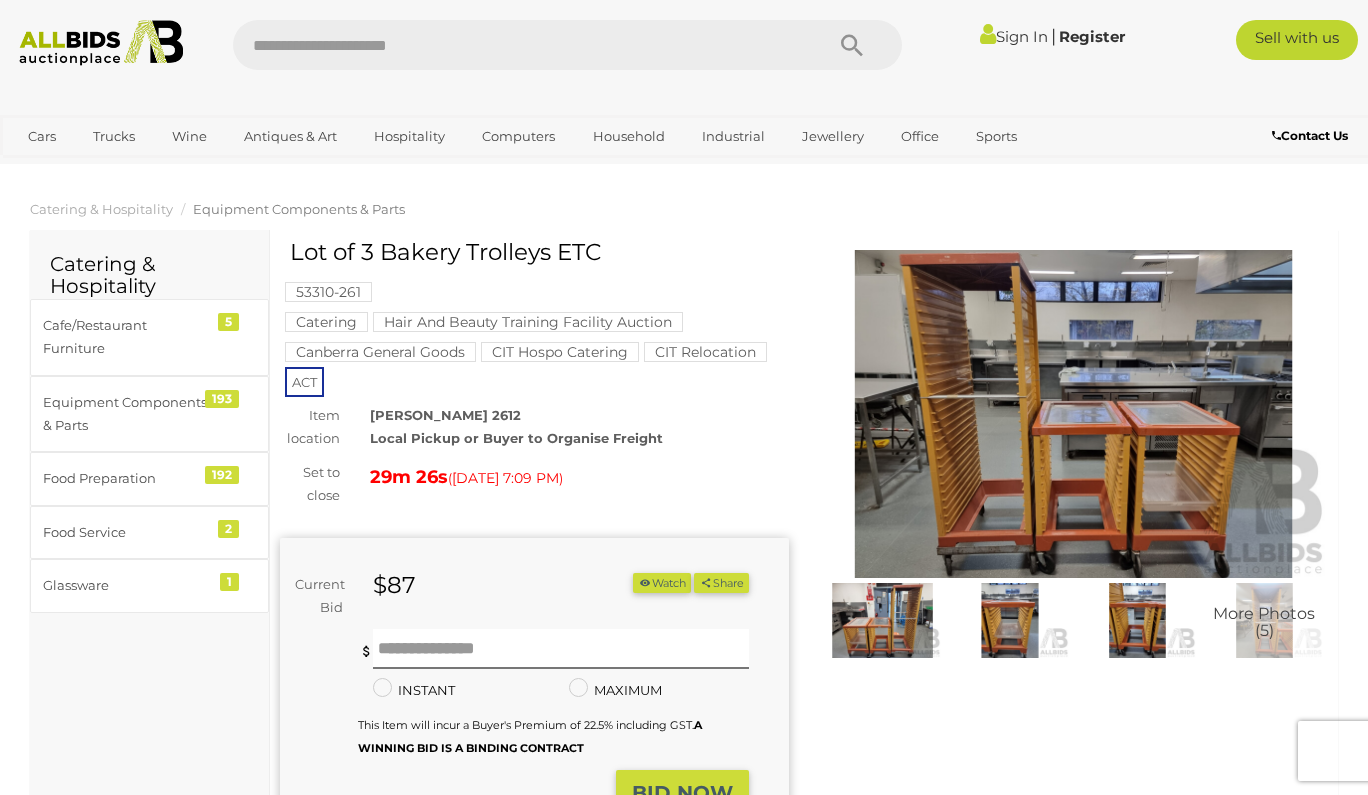 scroll, scrollTop: -1, scrollLeft: 0, axis: vertical 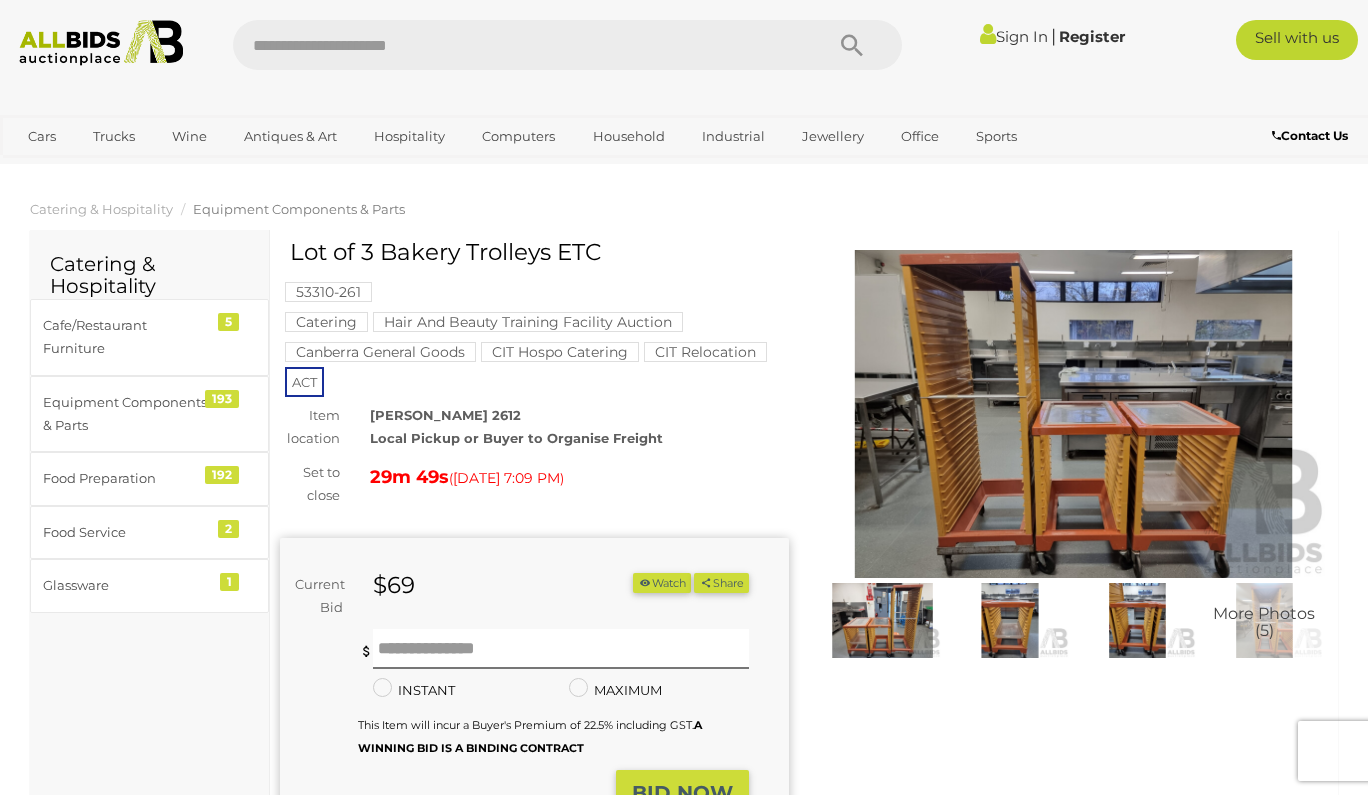 click at bounding box center (1073, 414) 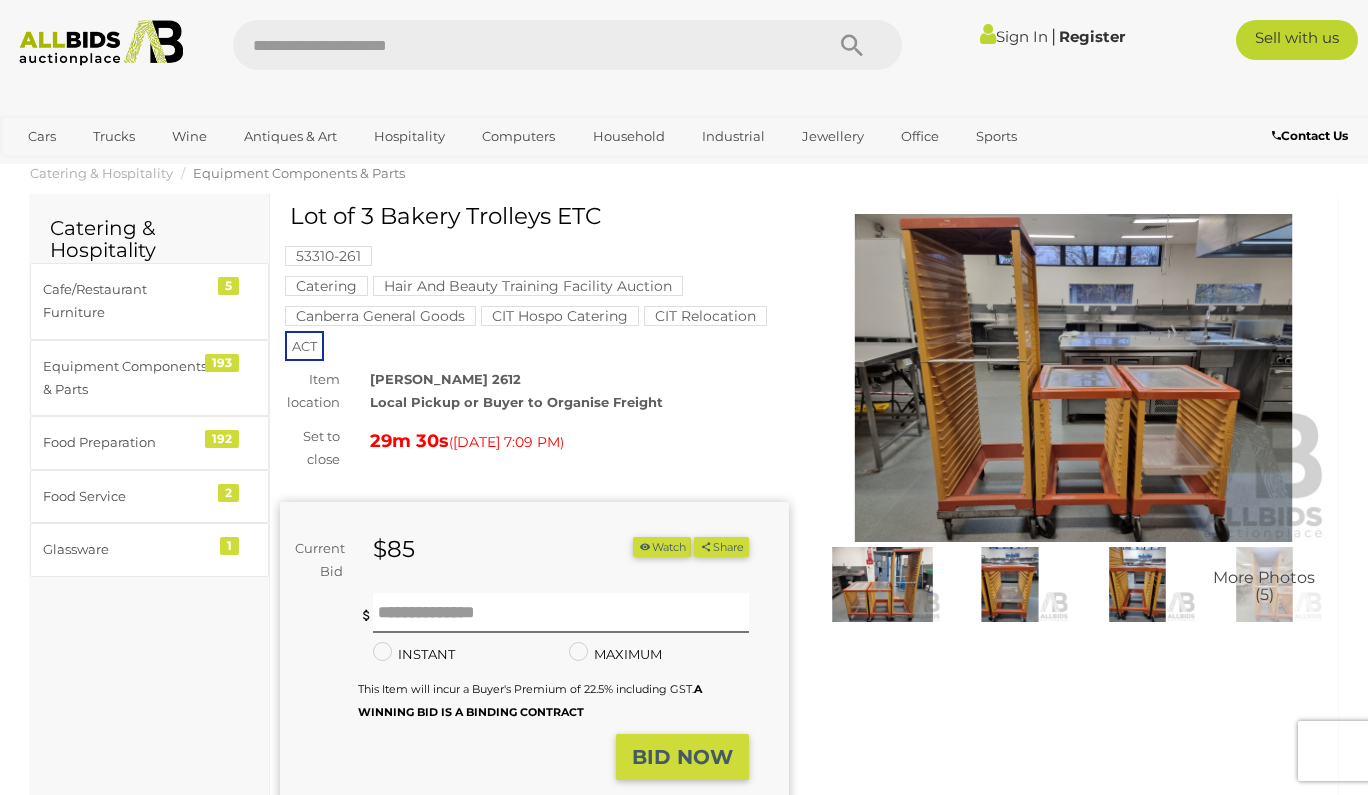 scroll, scrollTop: 34, scrollLeft: 0, axis: vertical 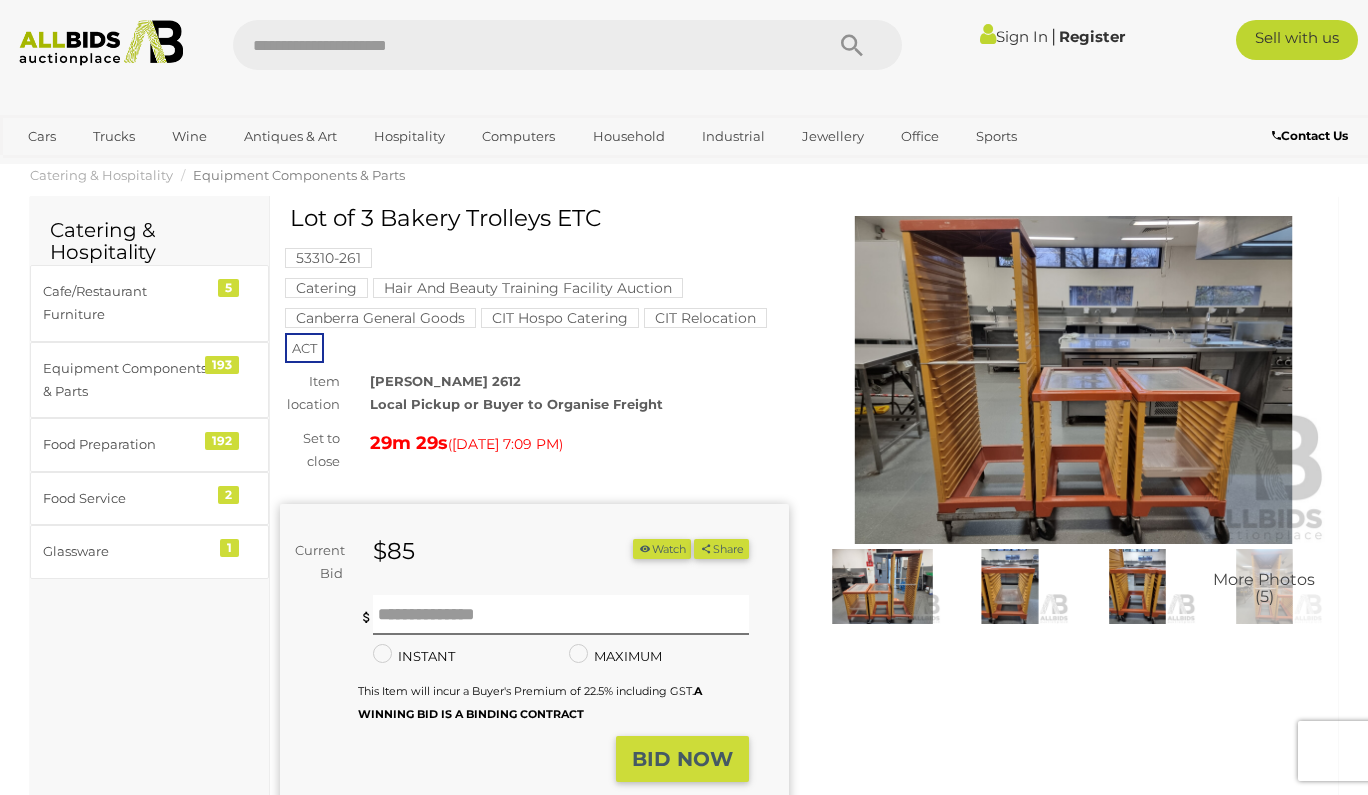 drag, startPoint x: 587, startPoint y: 435, endPoint x: 609, endPoint y: 350, distance: 87.80091 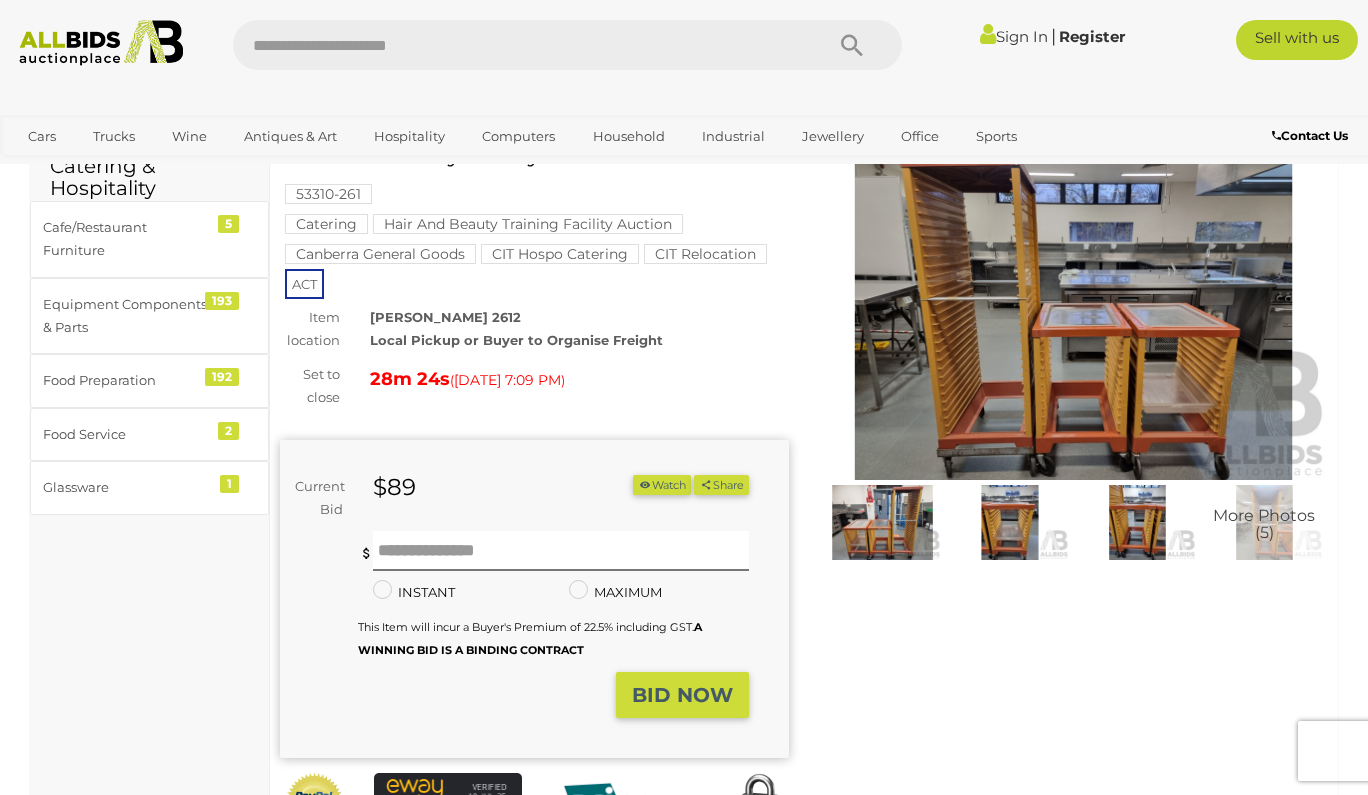 scroll, scrollTop: 111, scrollLeft: 0, axis: vertical 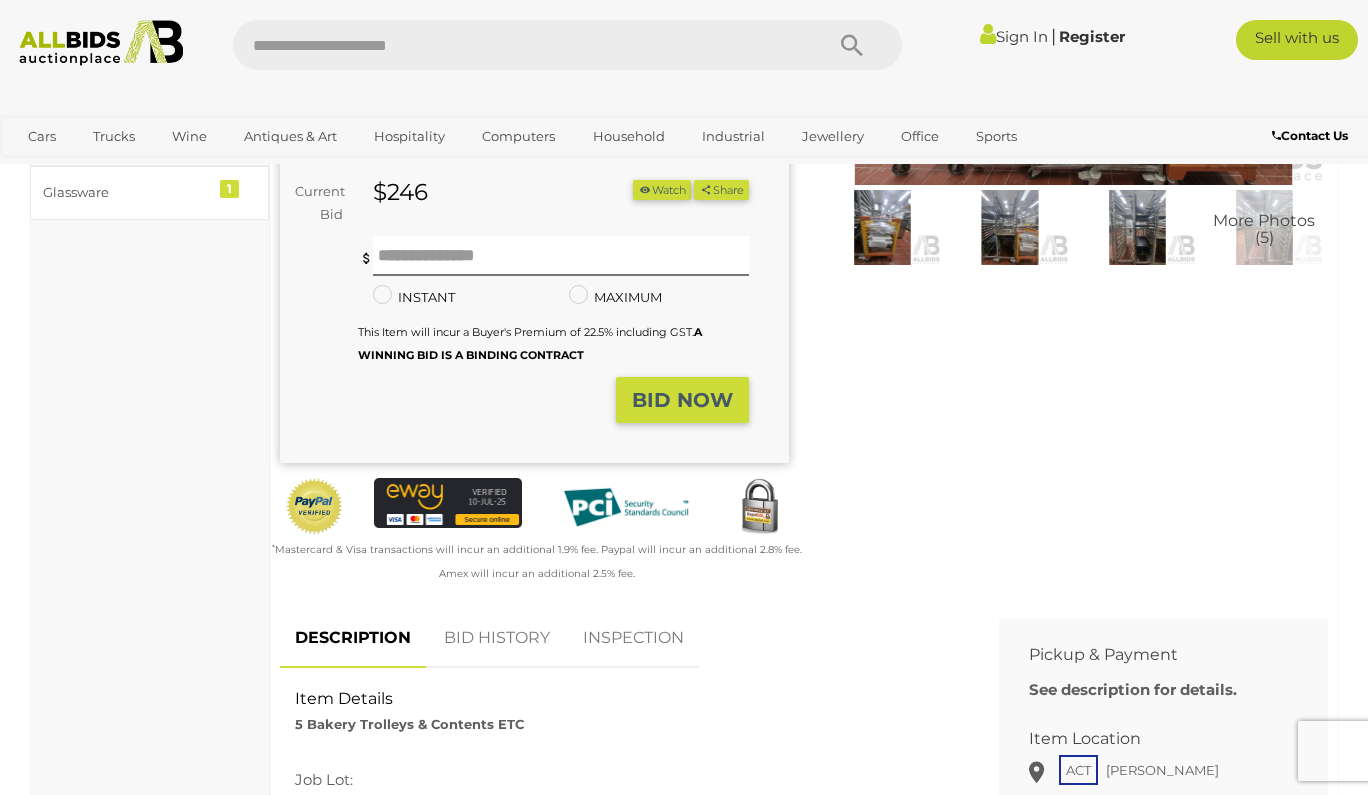 click on "BID HISTORY" at bounding box center (497, 638) 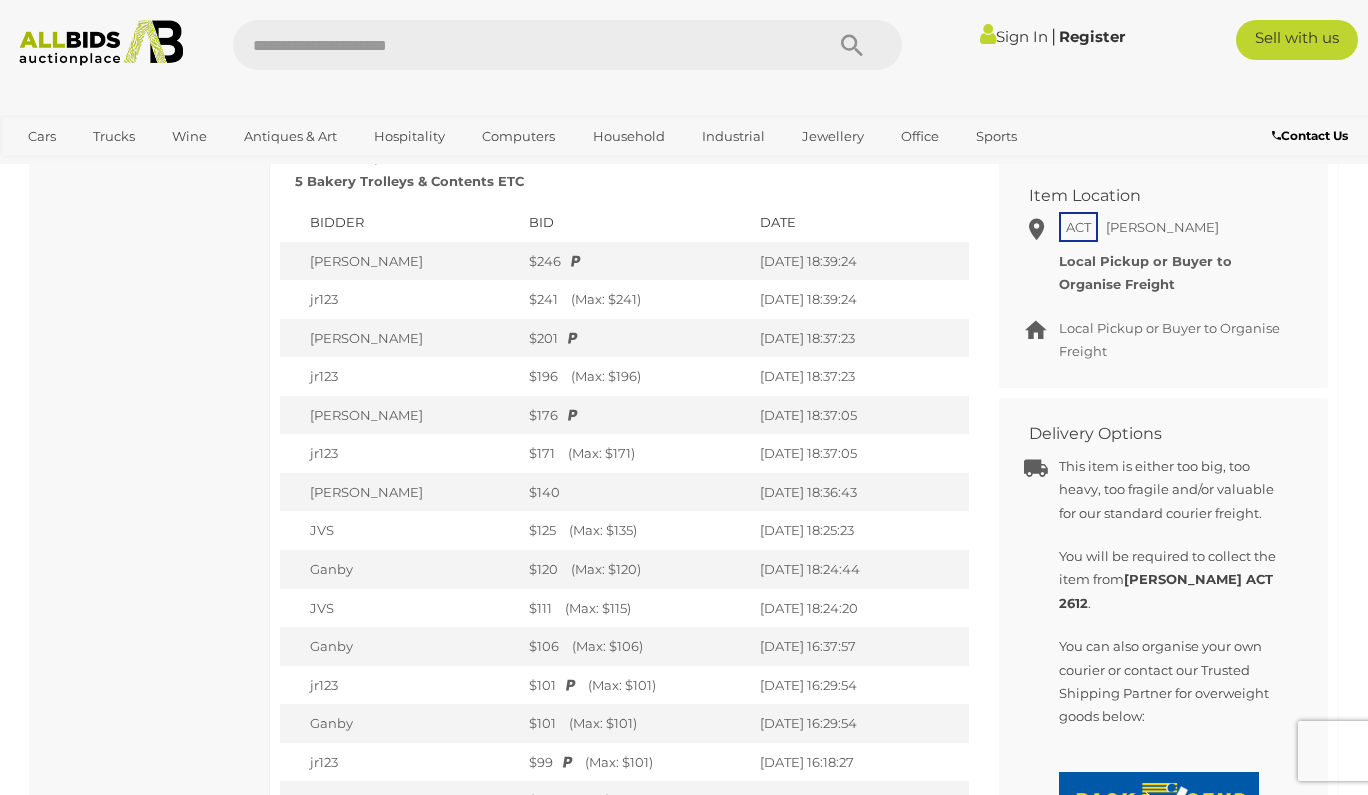 scroll, scrollTop: 993, scrollLeft: 0, axis: vertical 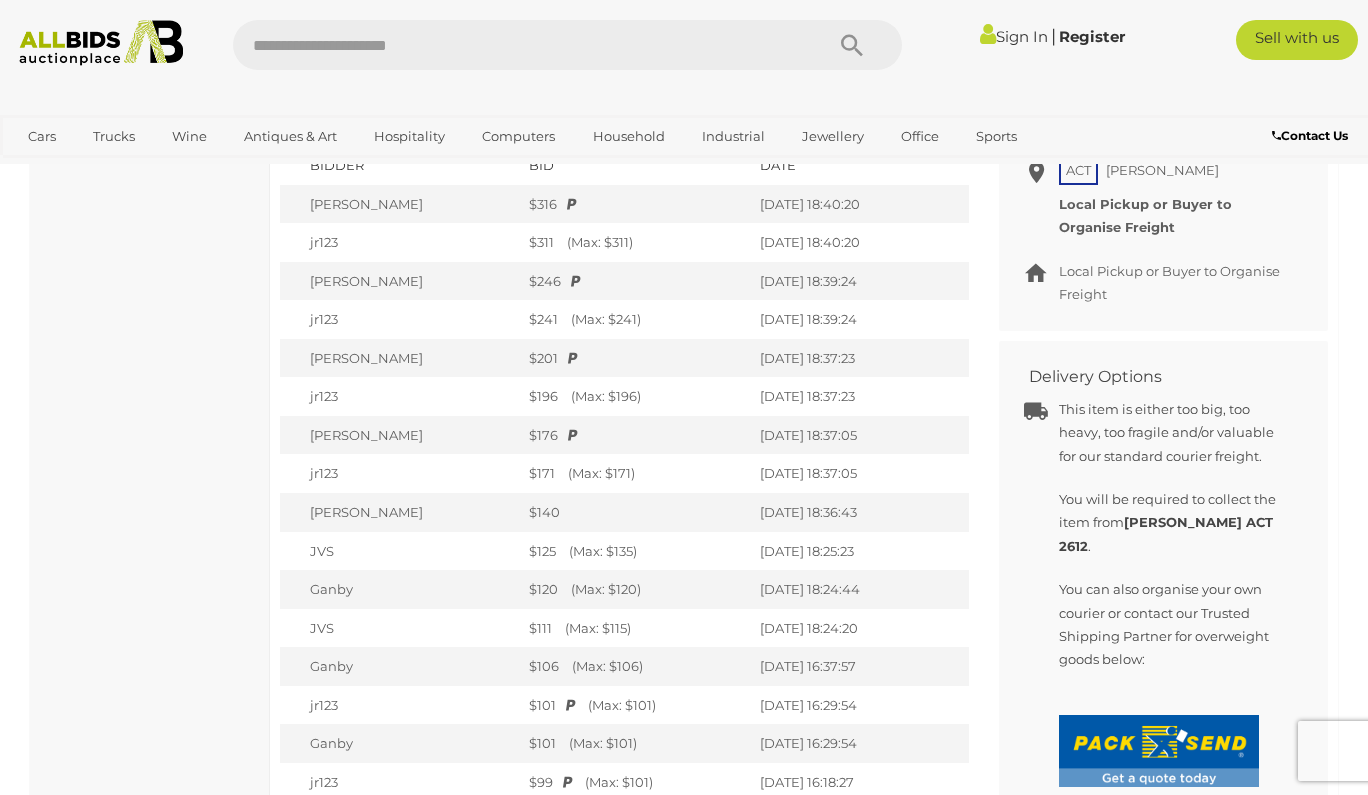 drag, startPoint x: 605, startPoint y: 202, endPoint x: 604, endPoint y: 547, distance: 345.00143 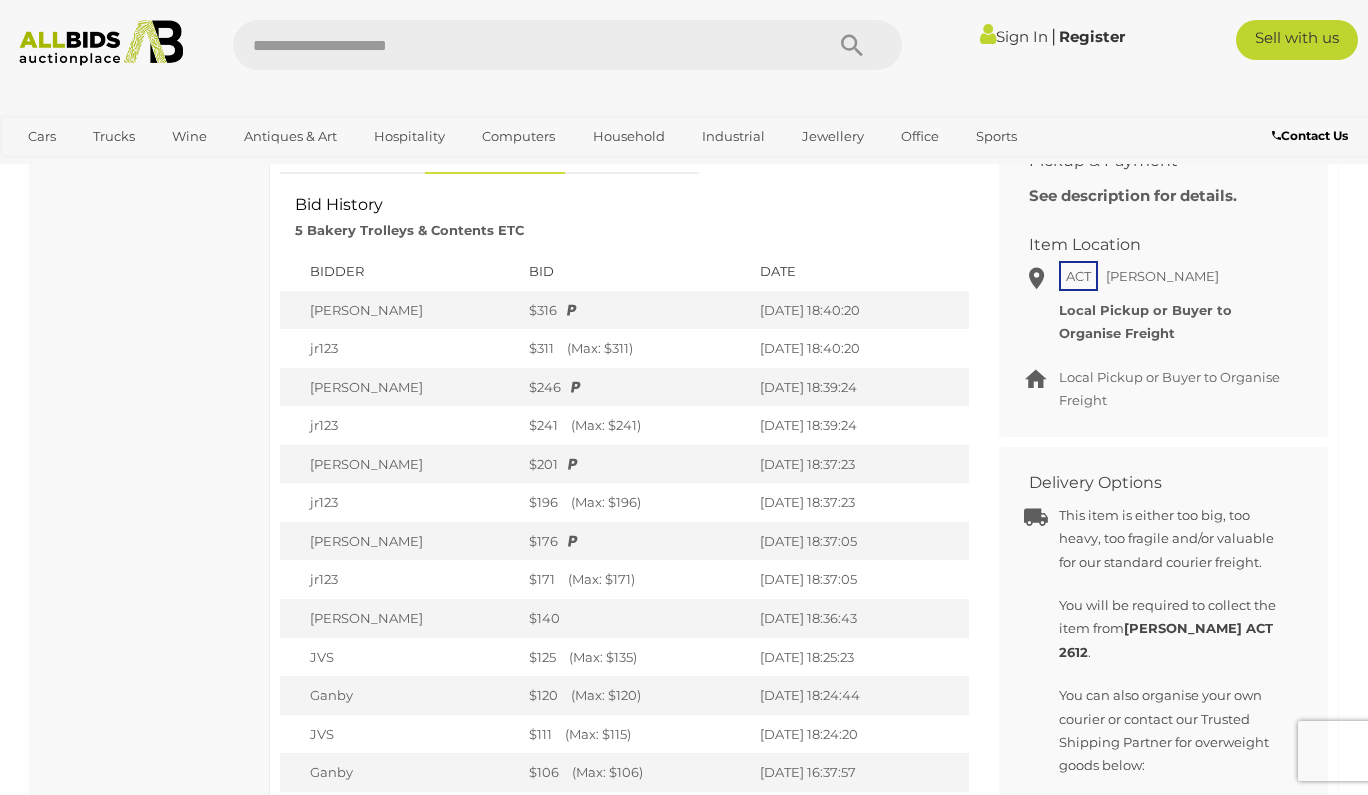 scroll, scrollTop: 894, scrollLeft: 0, axis: vertical 